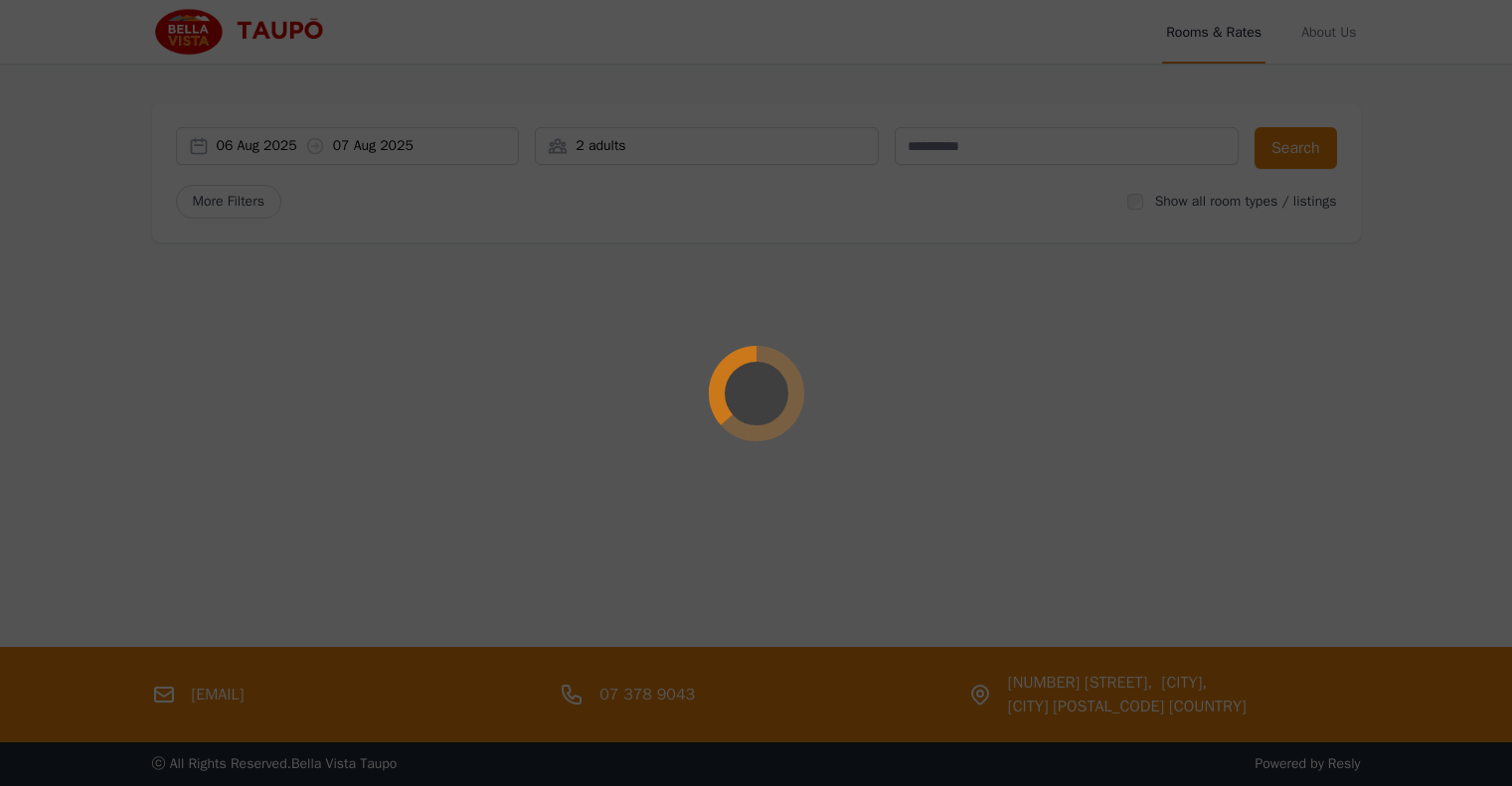 scroll, scrollTop: 0, scrollLeft: 0, axis: both 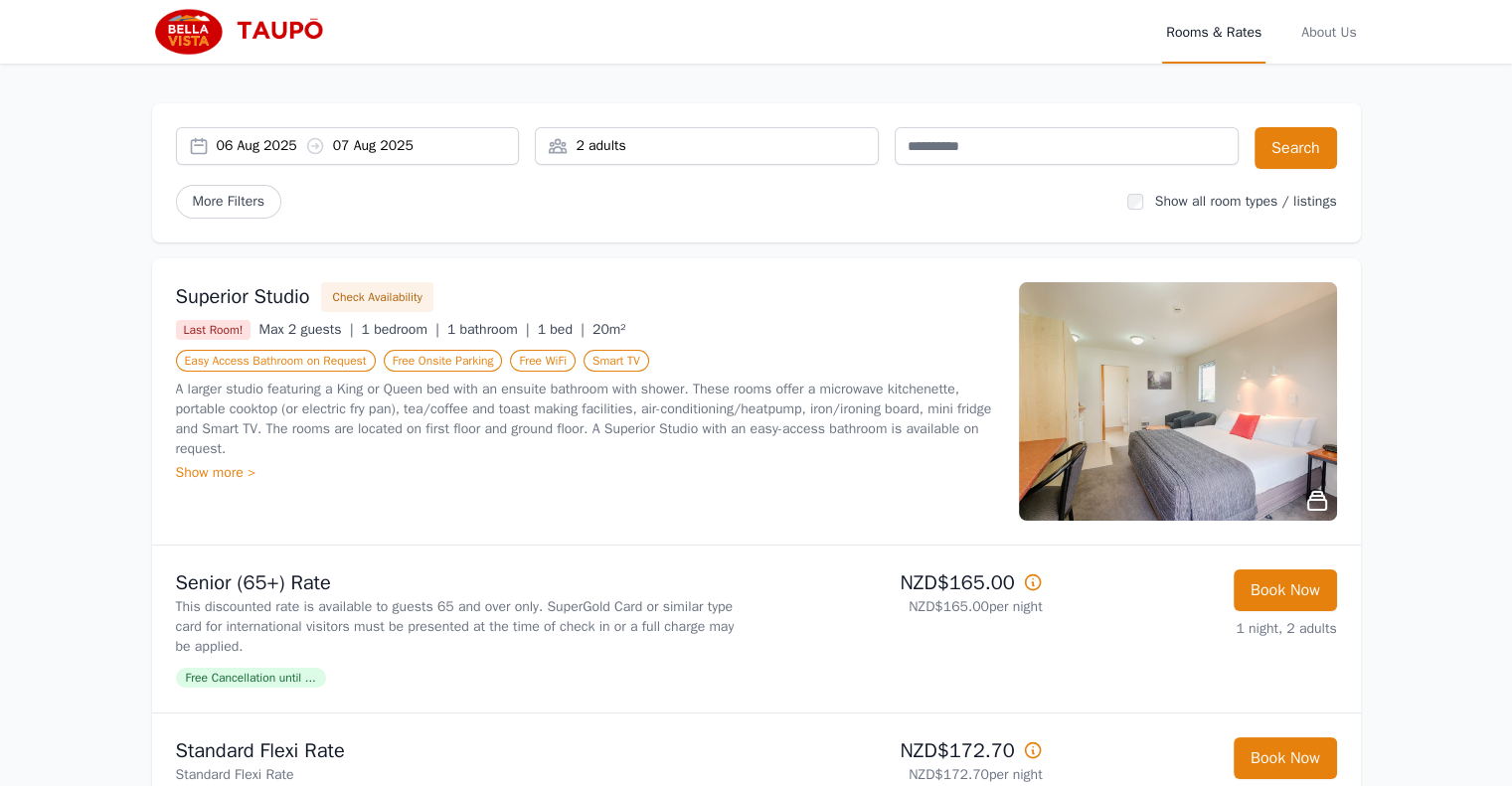 click 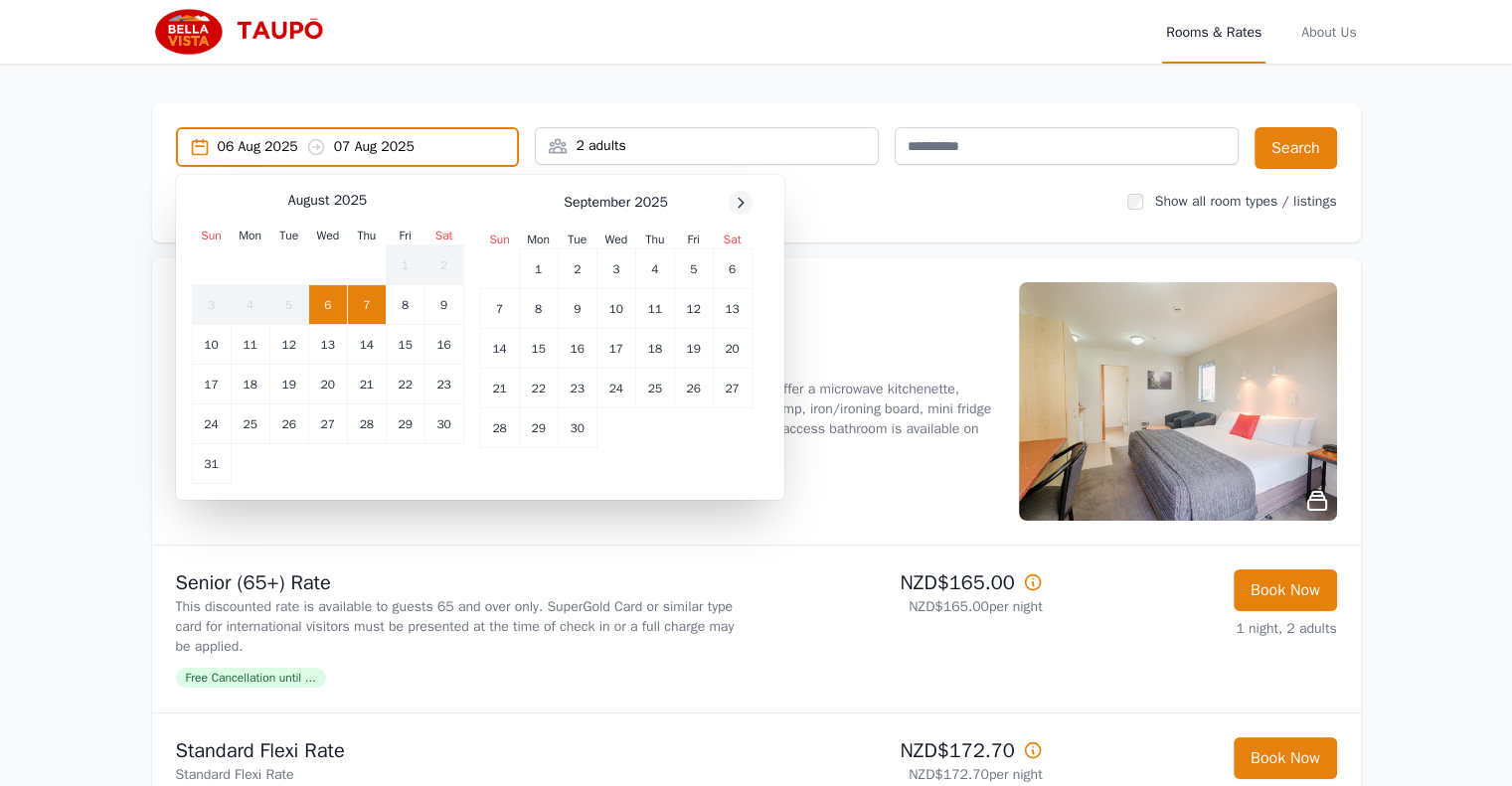 click 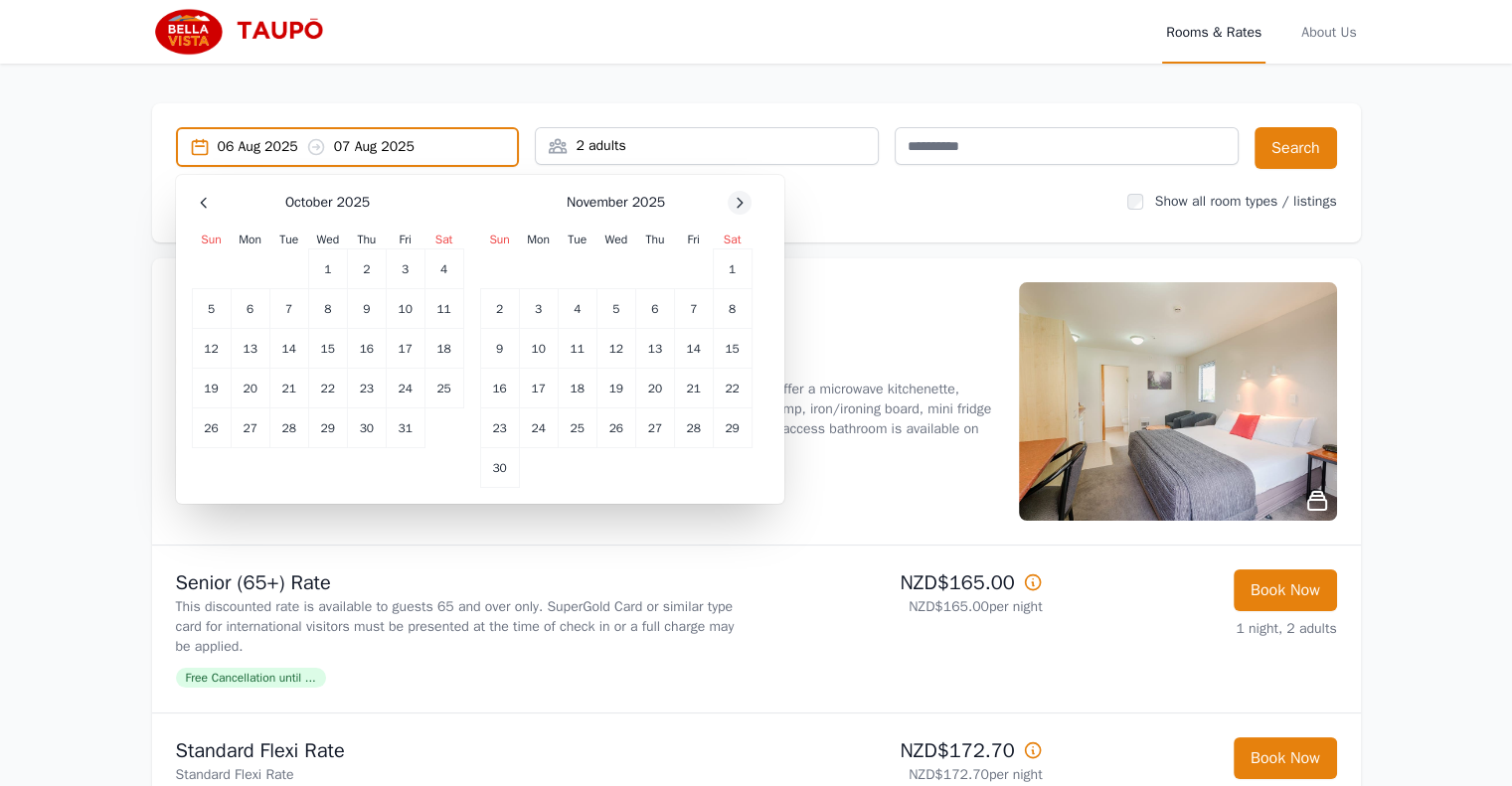 click 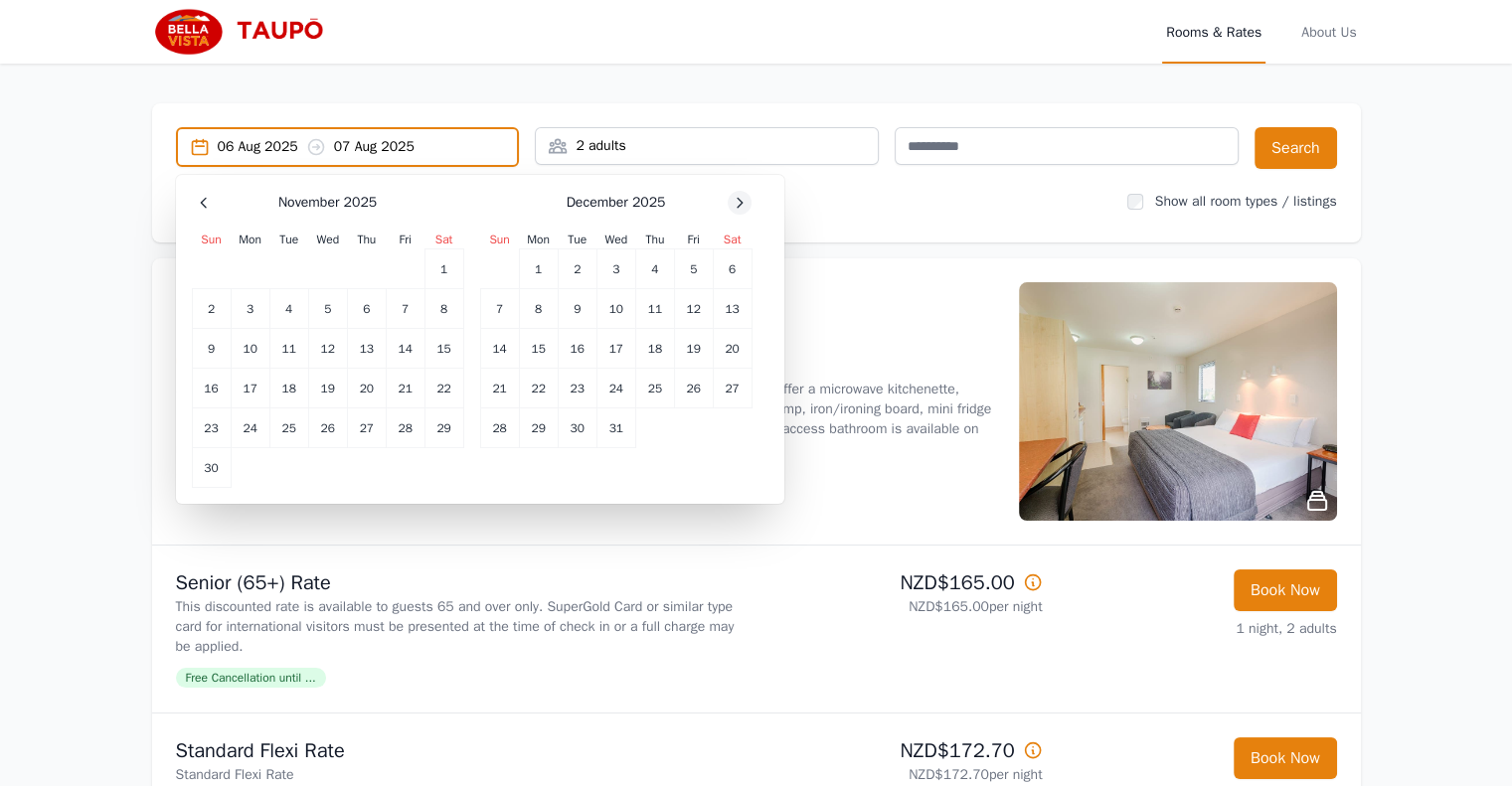 click 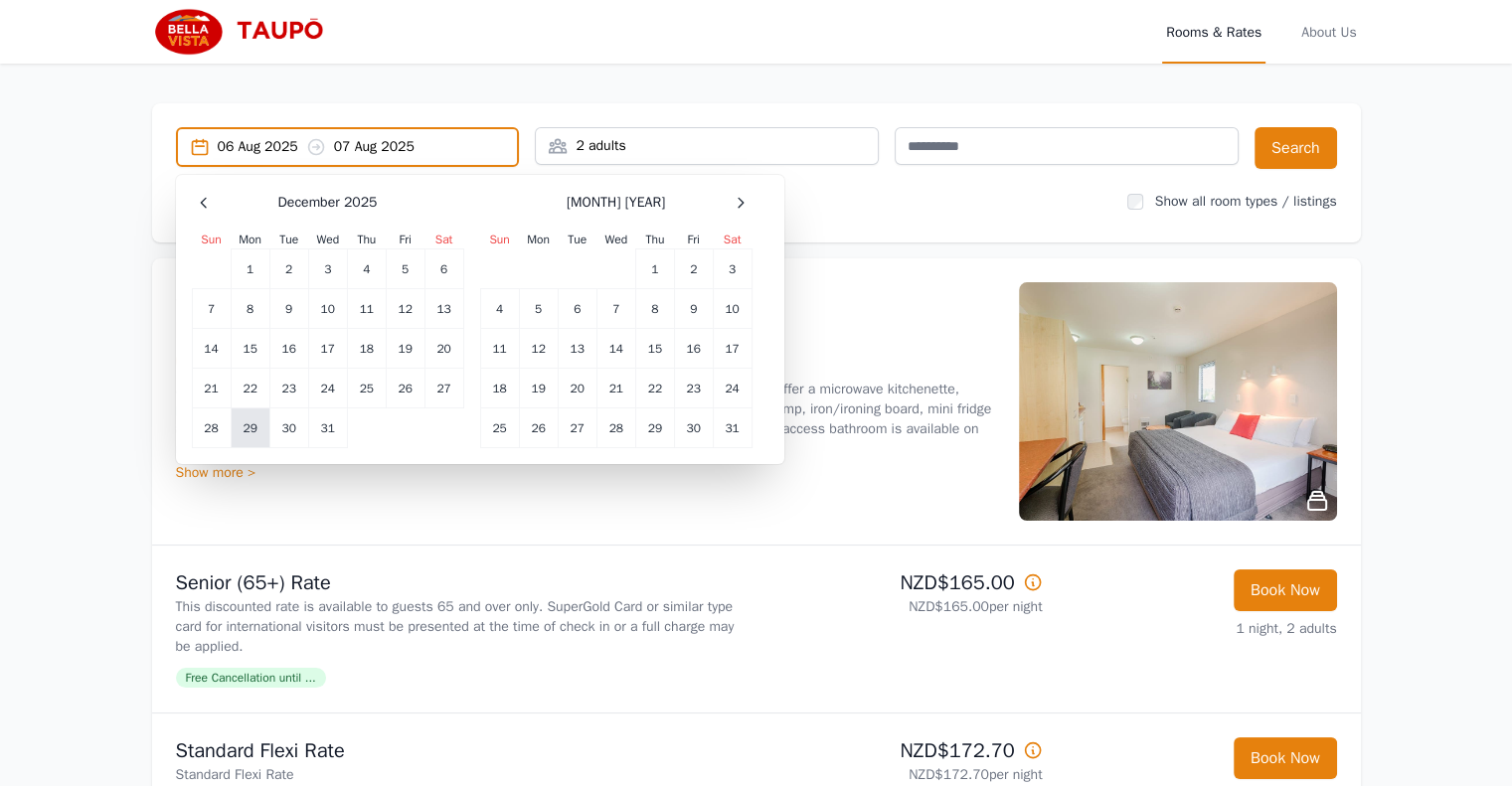 click on "29" at bounding box center [250, 428] 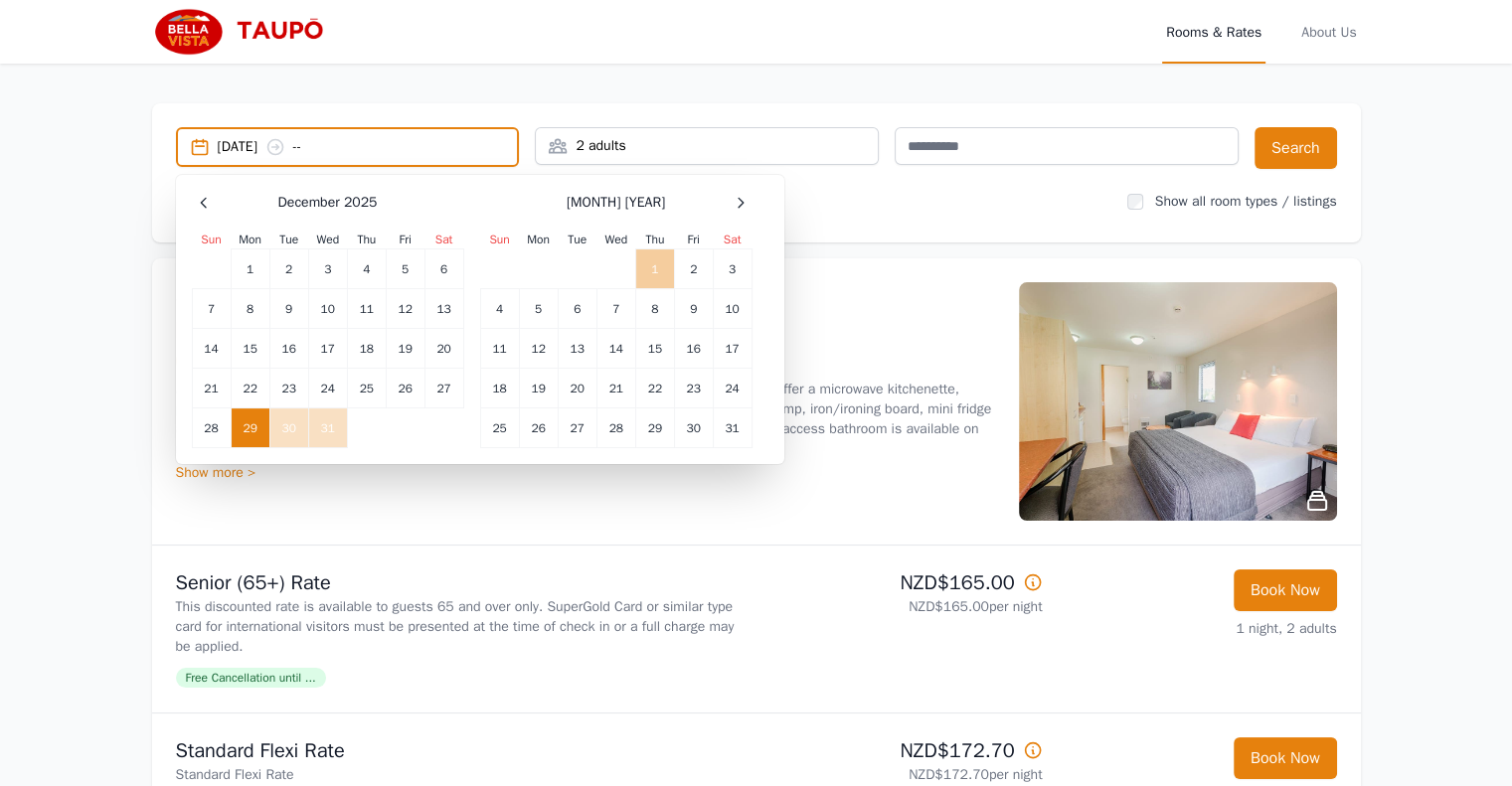 click on "1" at bounding box center [654, 269] 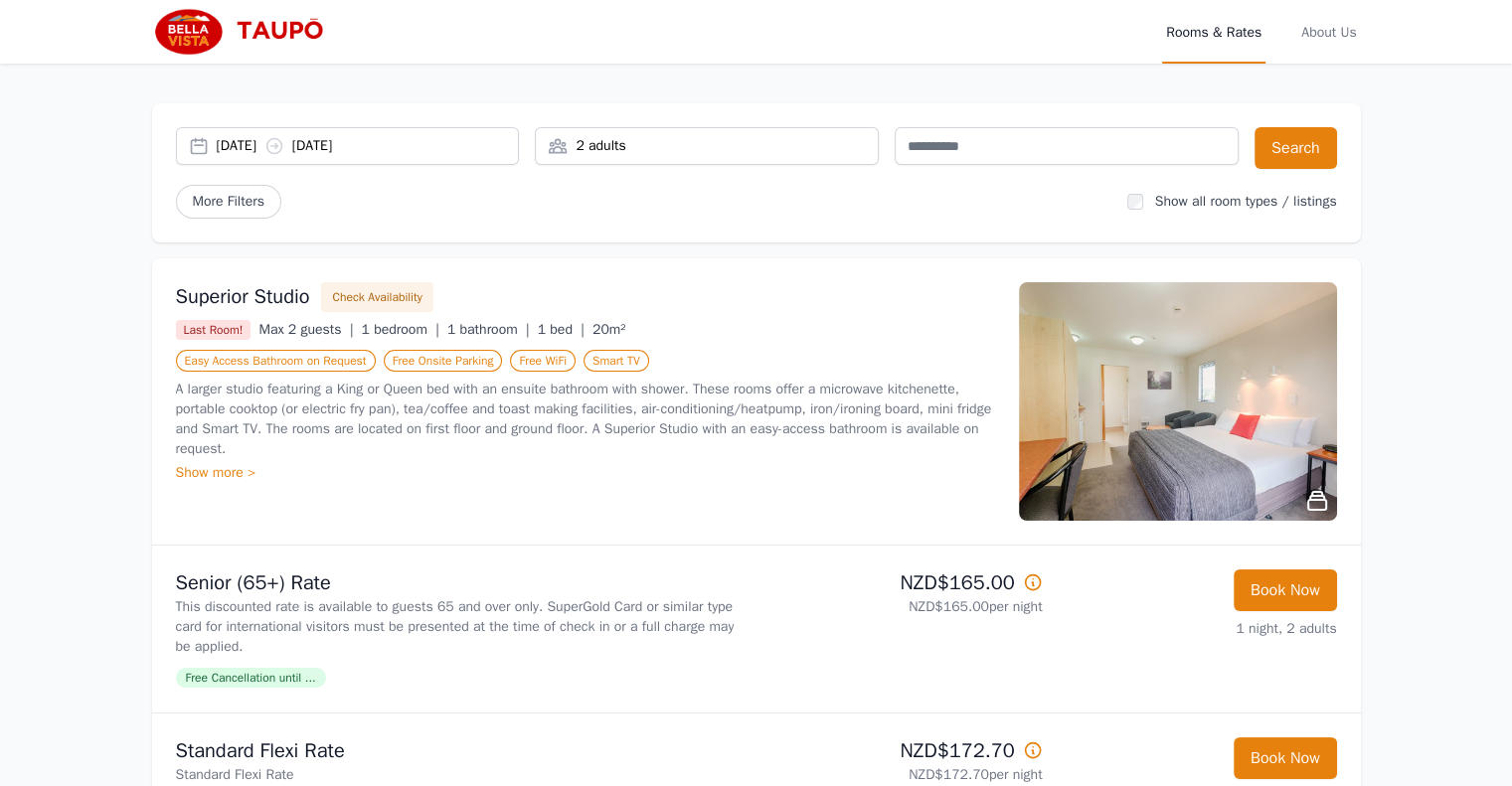 click on "2 adults" at bounding box center (707, 146) 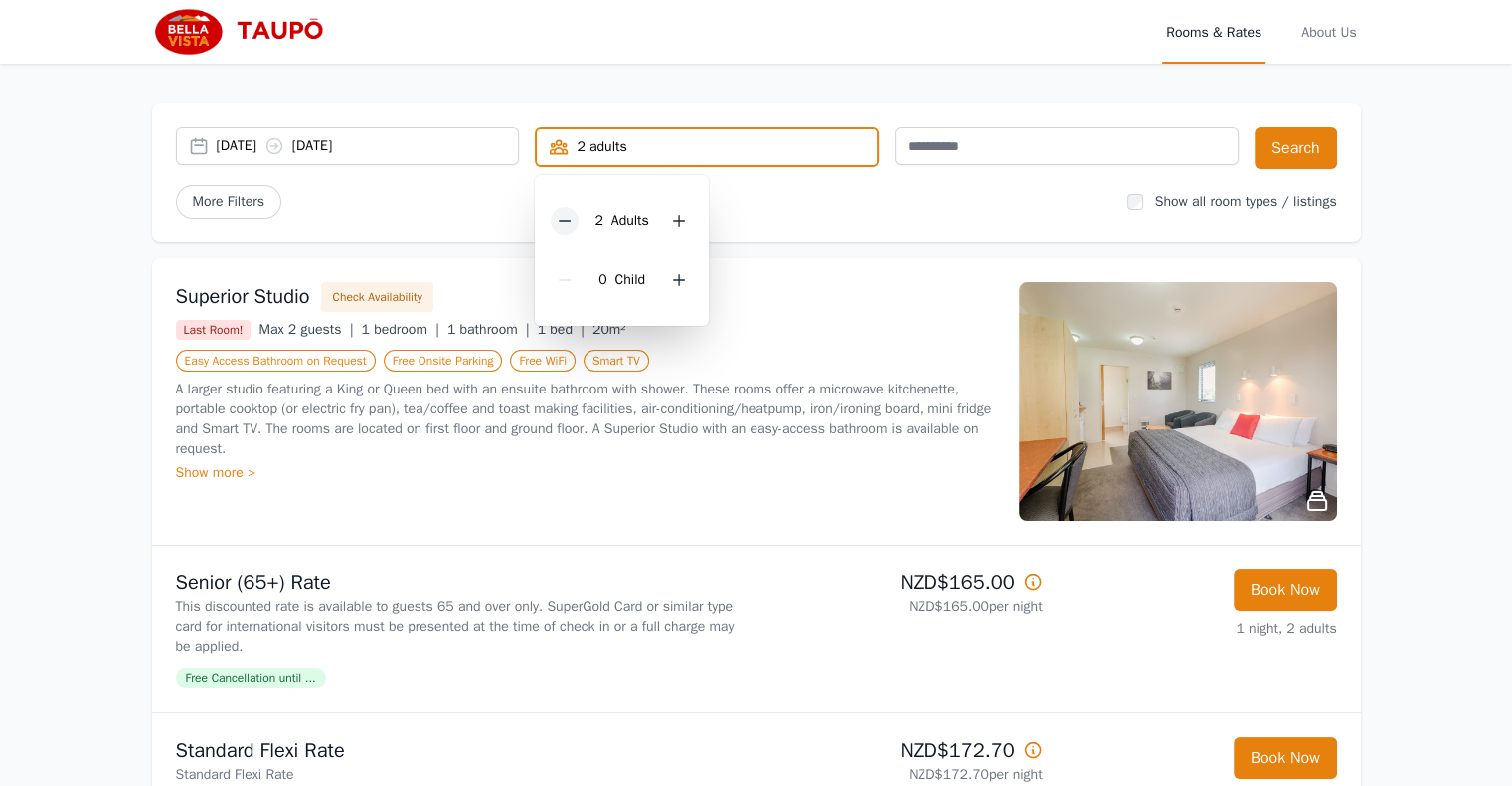 click 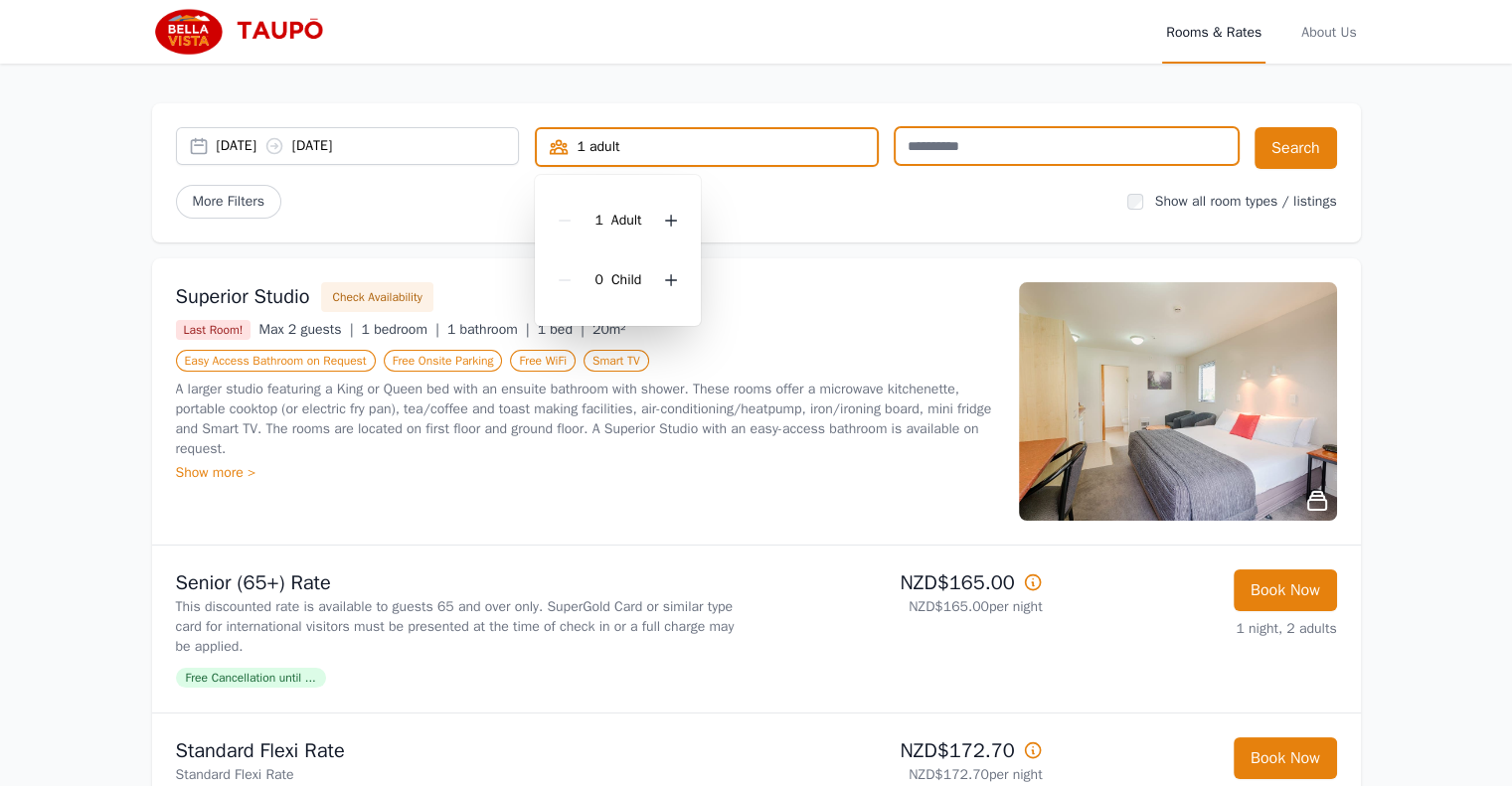 click at bounding box center [1067, 146] 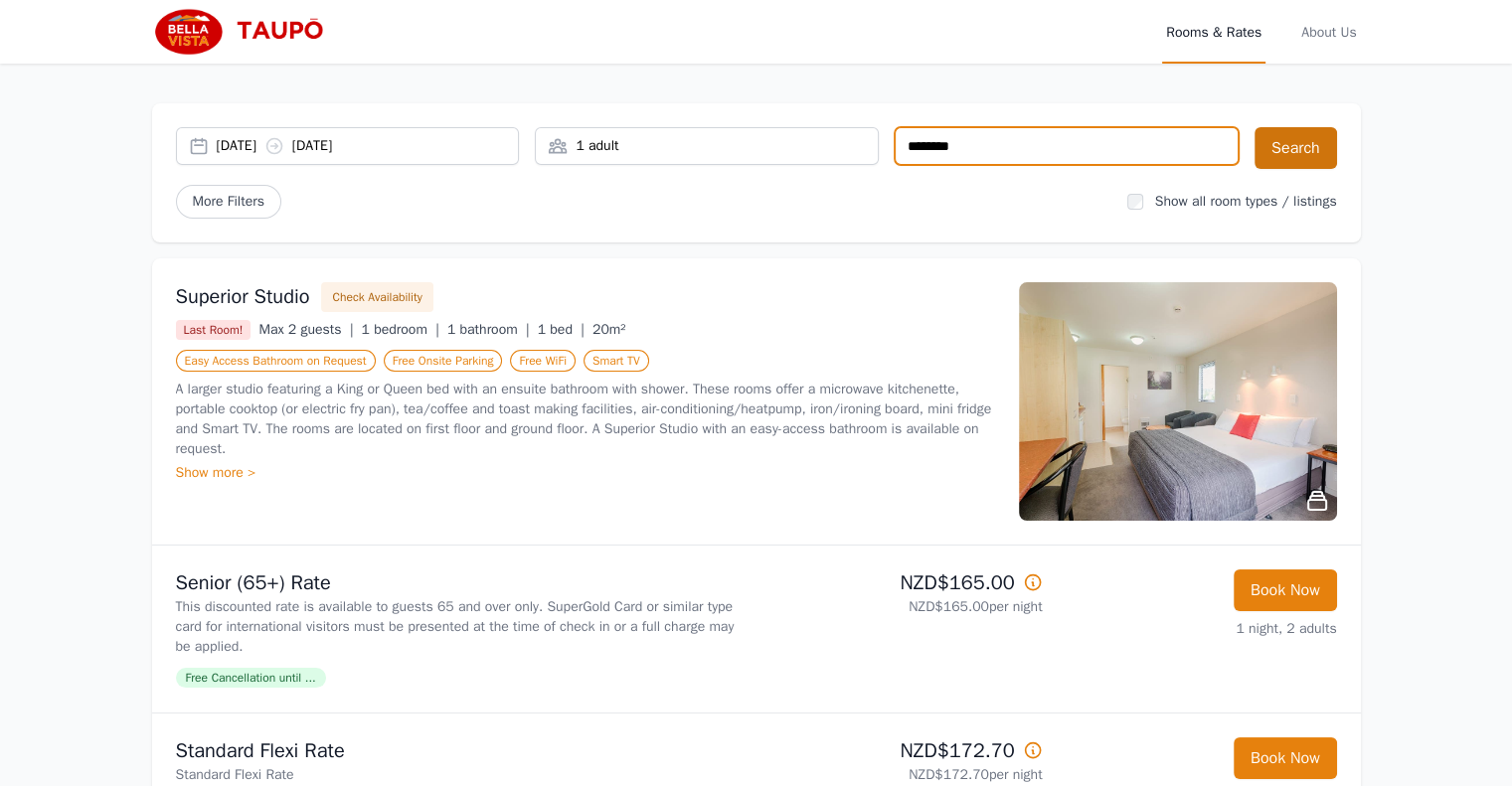 type on "********" 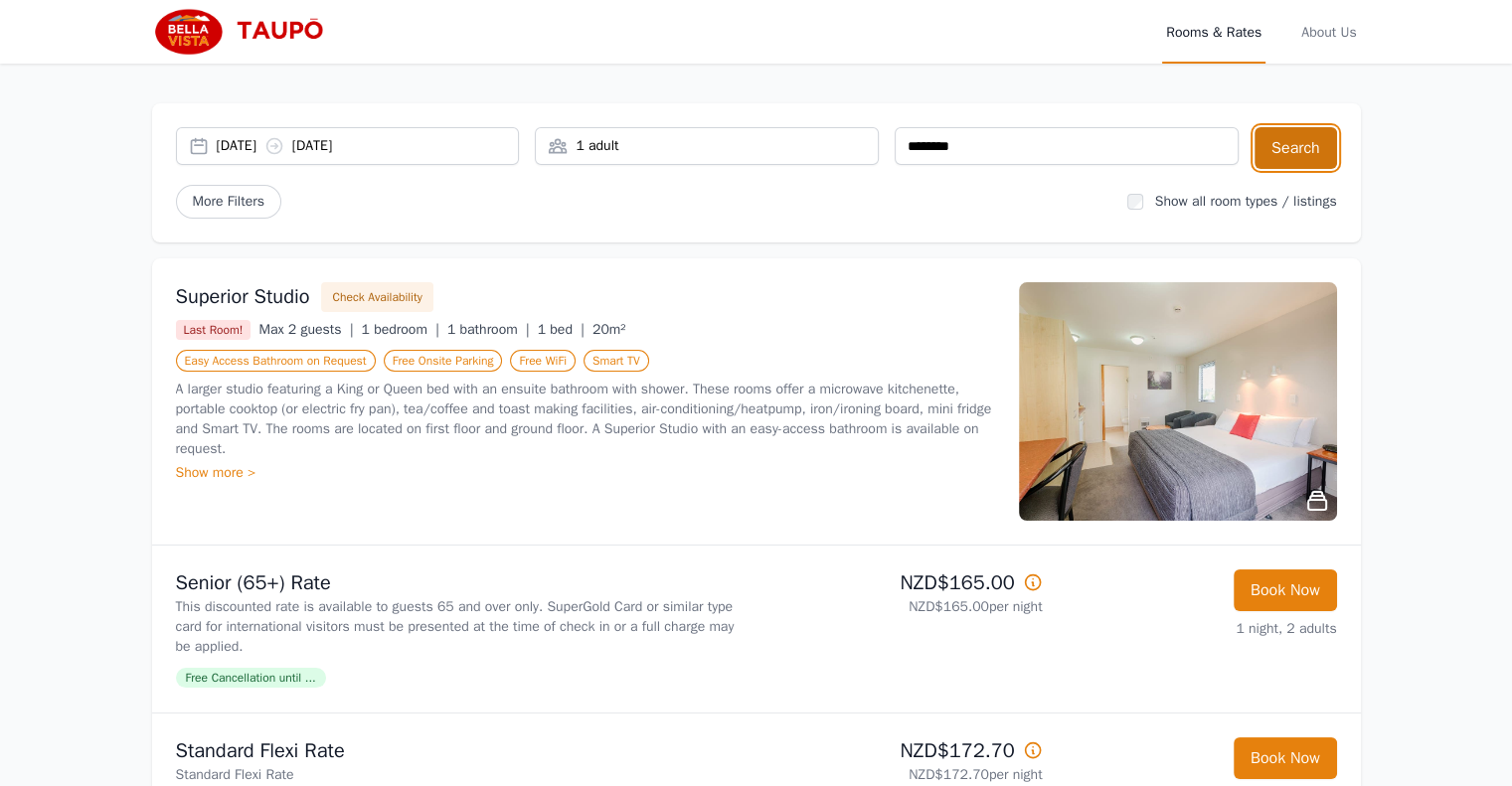 click on "Search" at bounding box center (1295, 148) 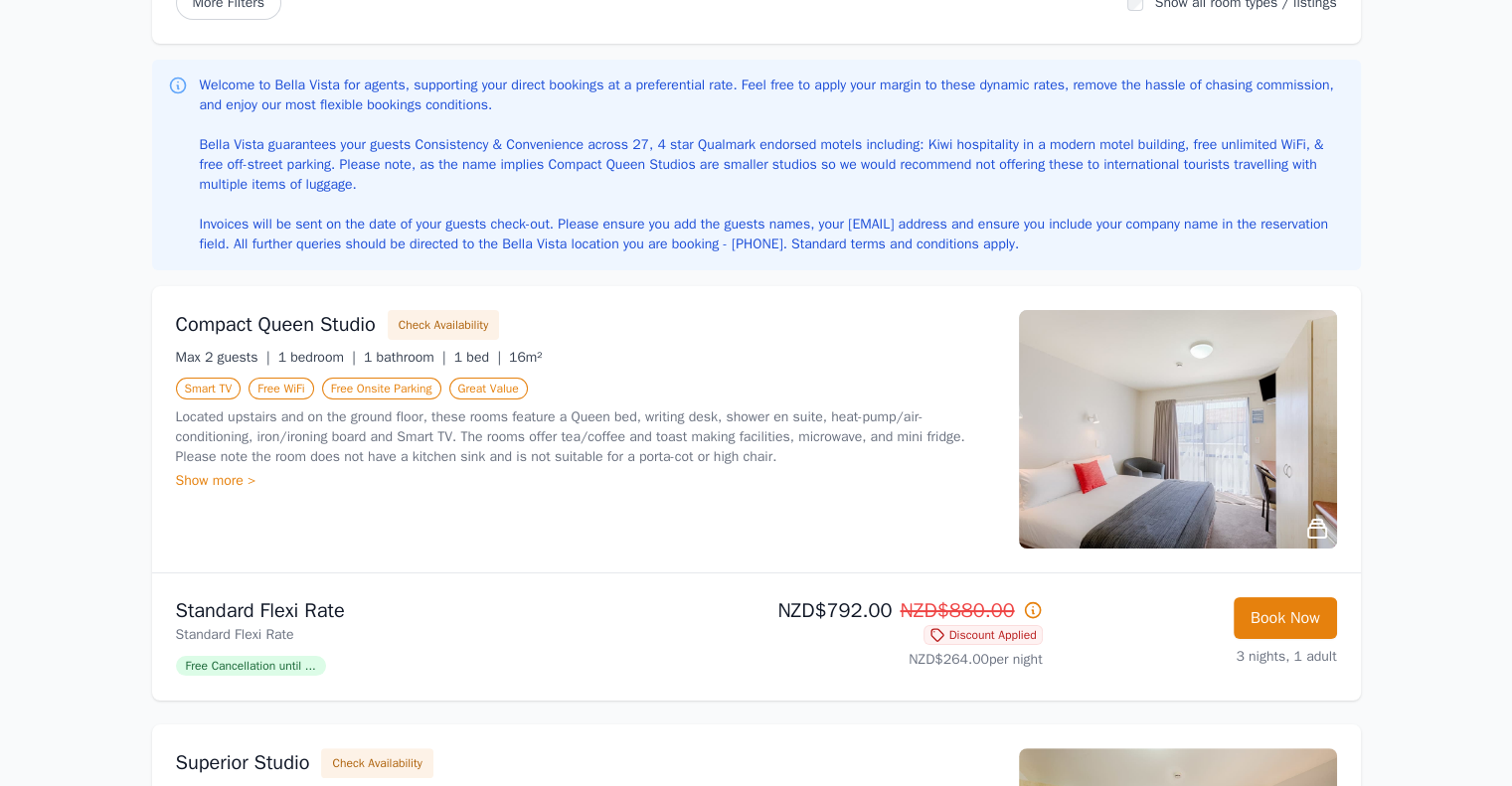 scroll, scrollTop: 298, scrollLeft: 0, axis: vertical 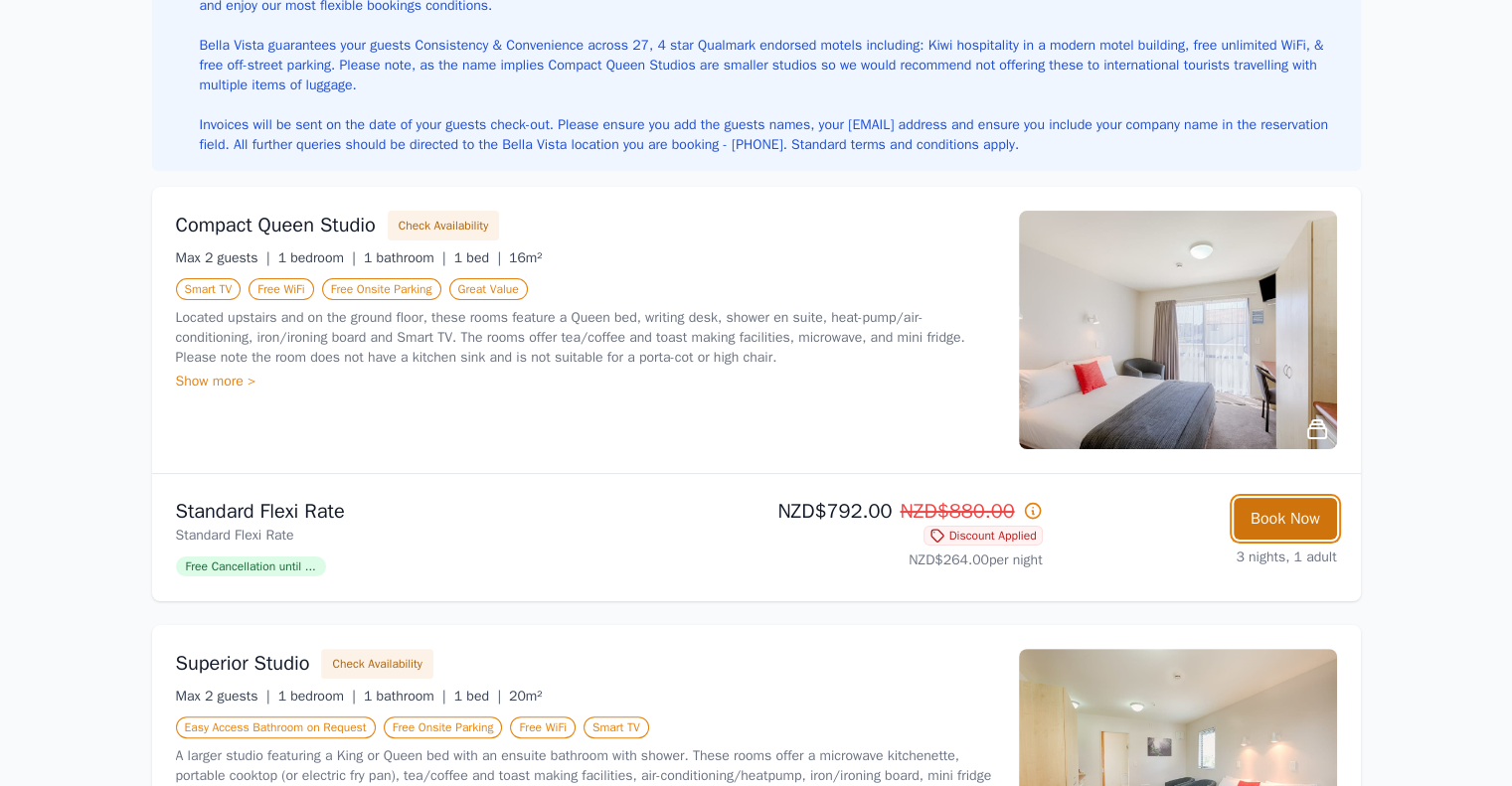 click on "Book Now" at bounding box center (1285, 519) 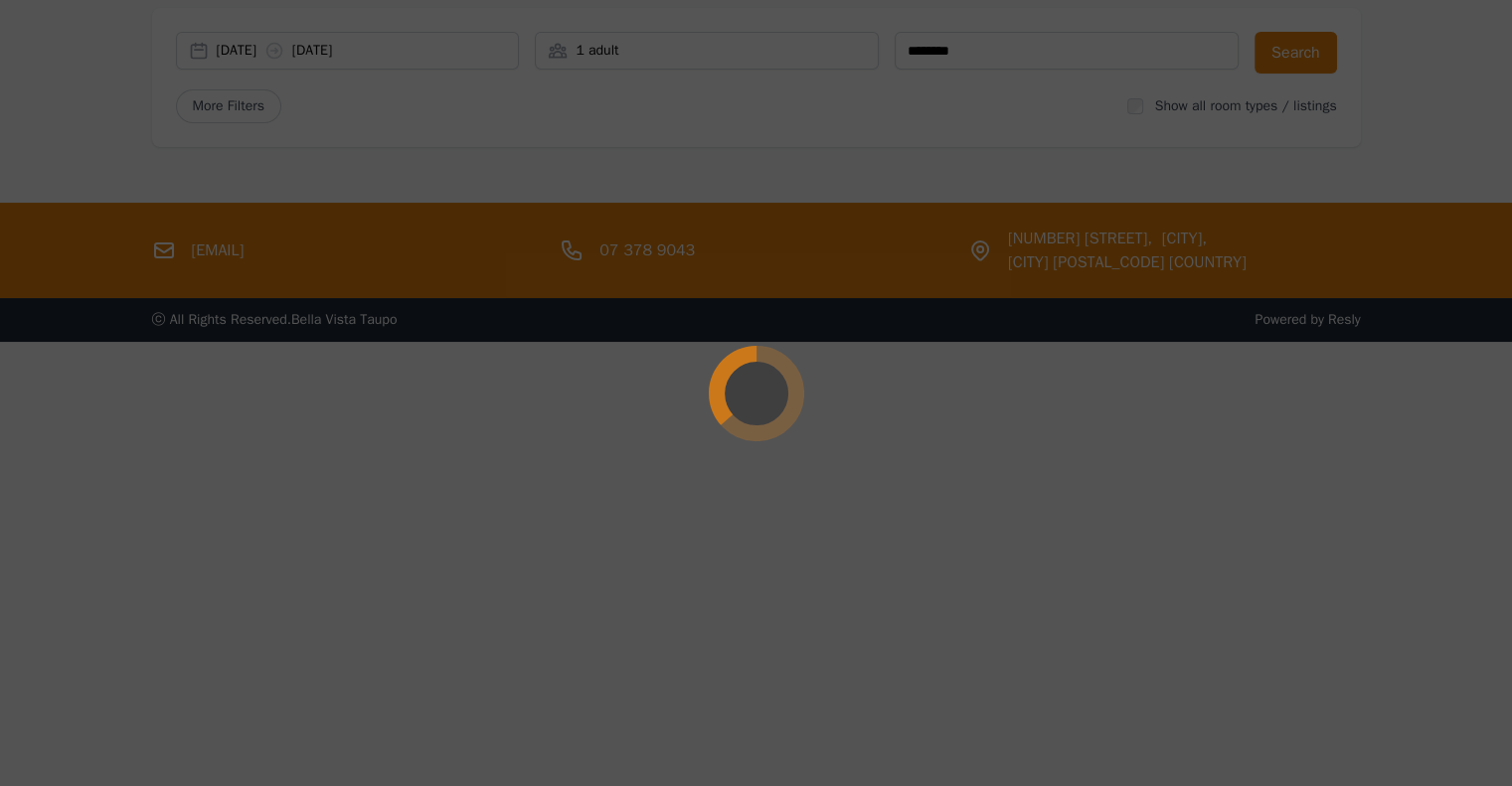 scroll, scrollTop: 95, scrollLeft: 0, axis: vertical 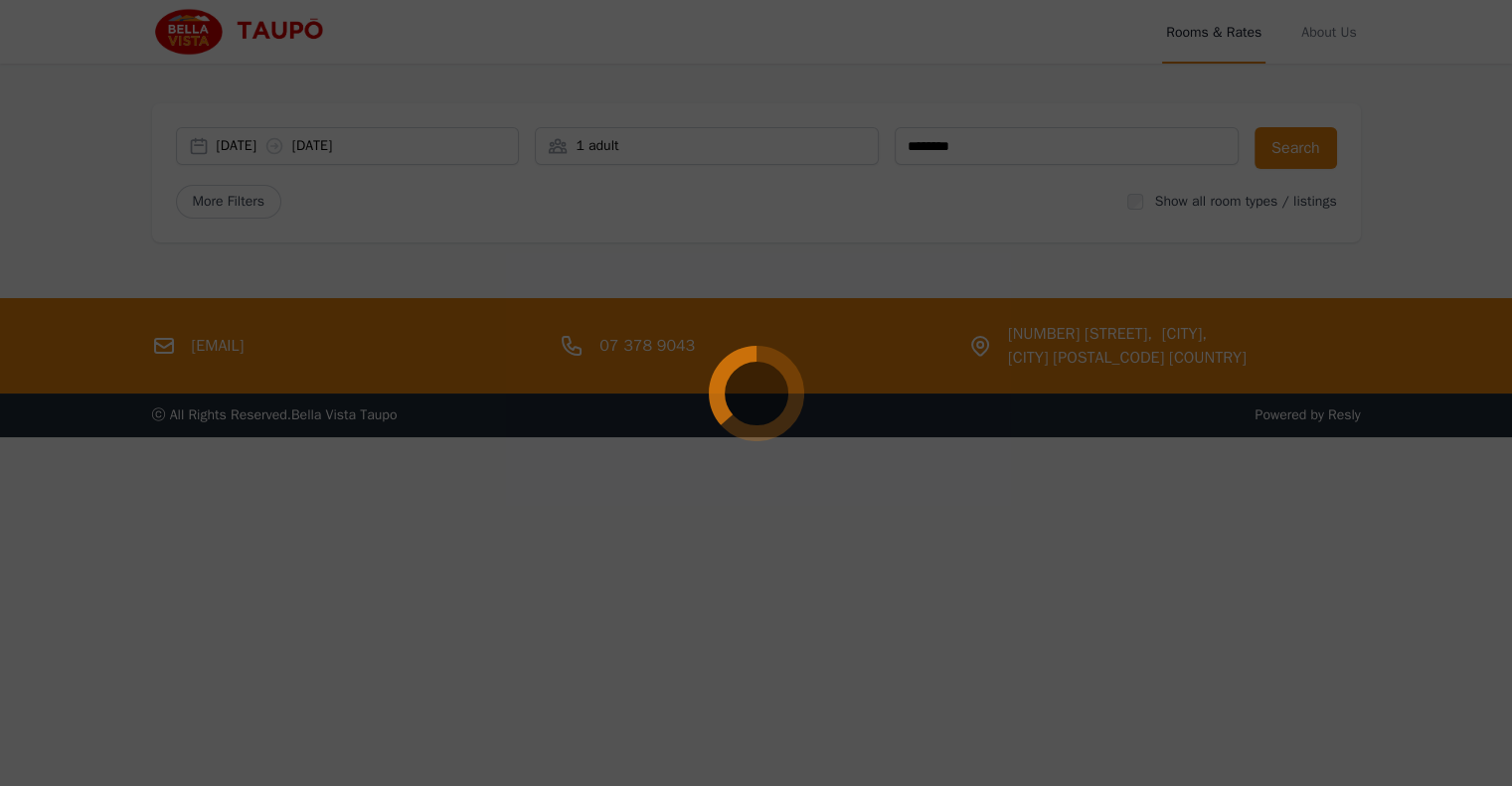 select on "**" 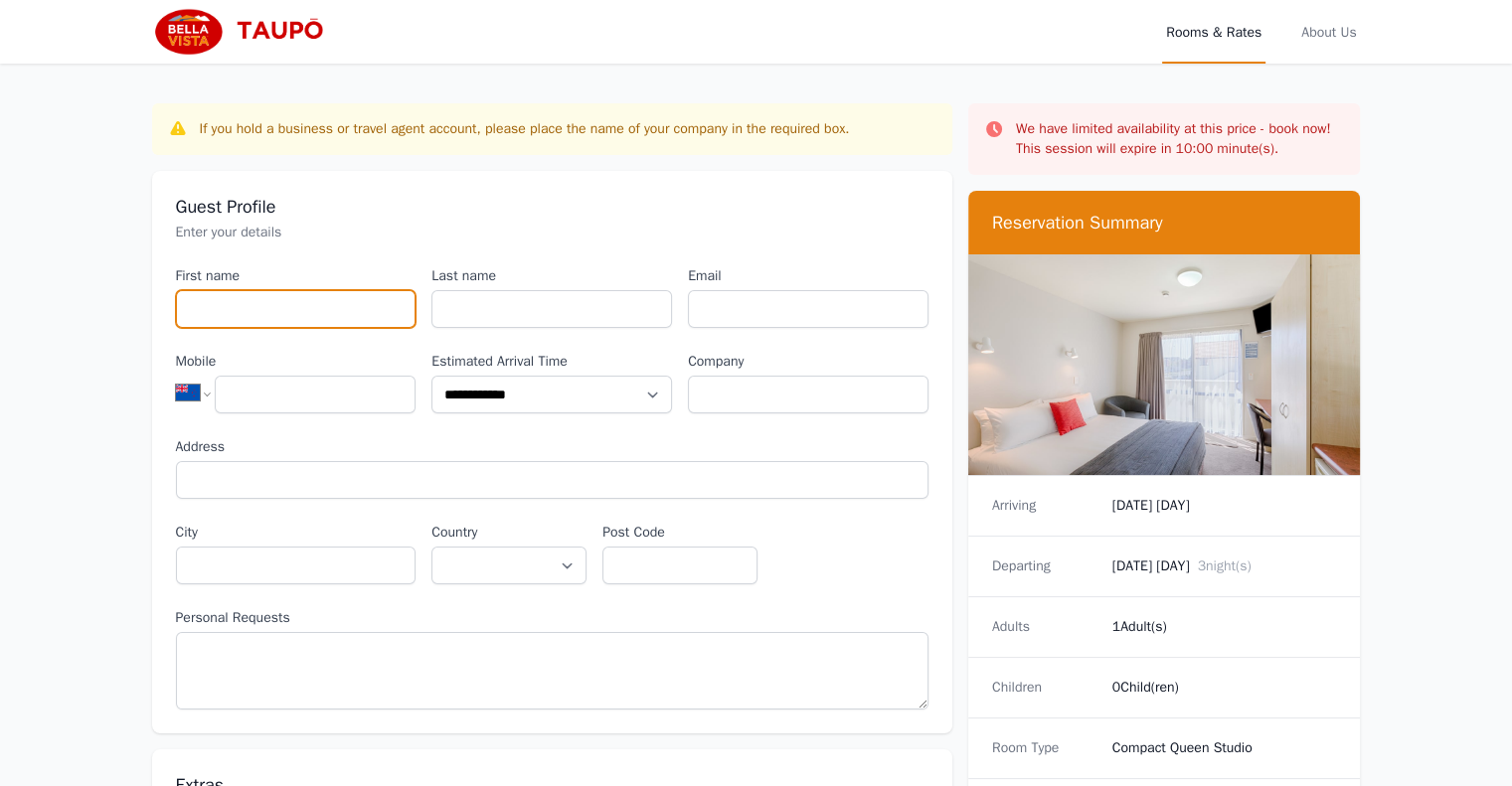 click on "First name" at bounding box center (296, 309) 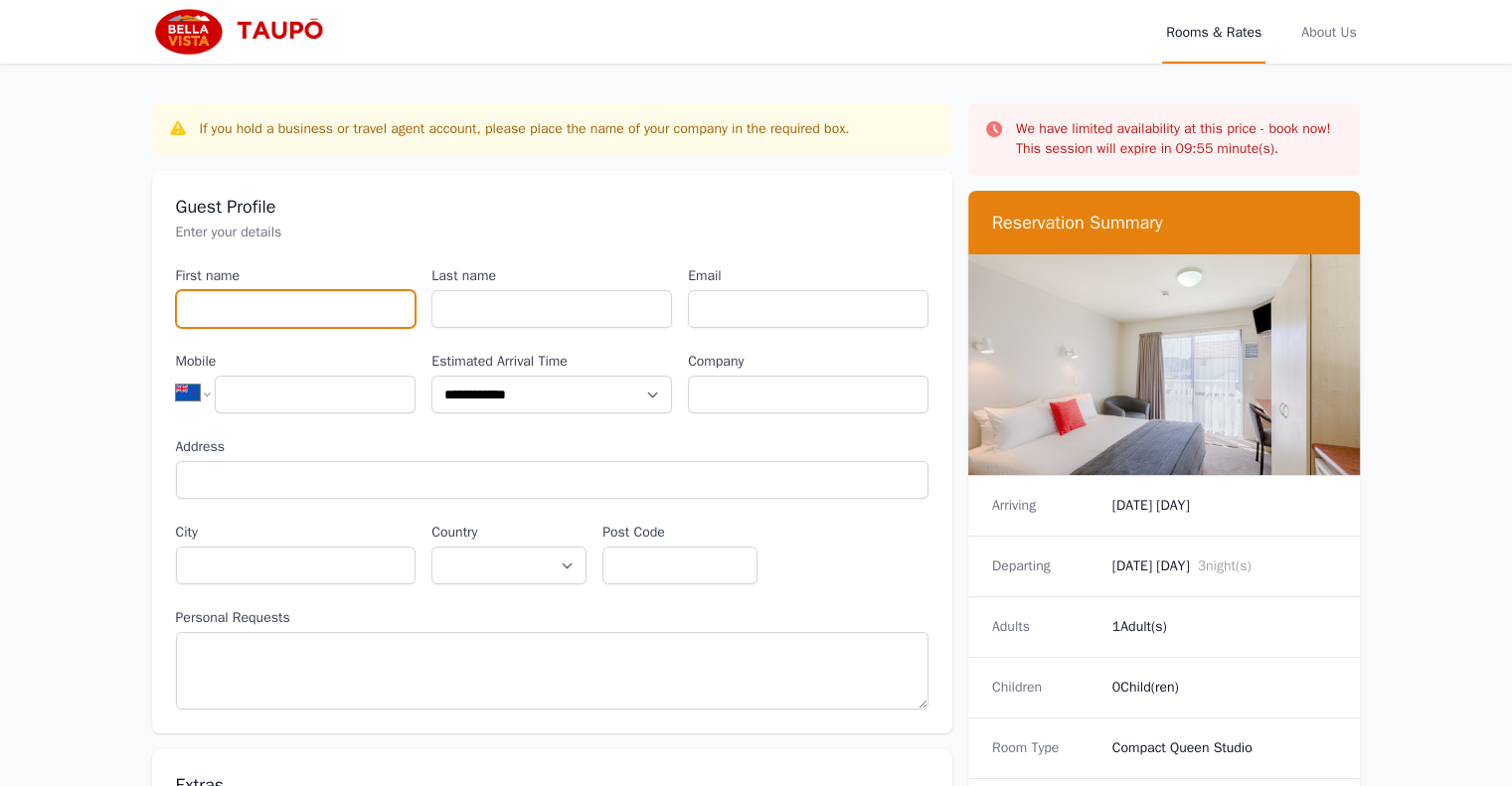 click on "First name" at bounding box center (296, 309) 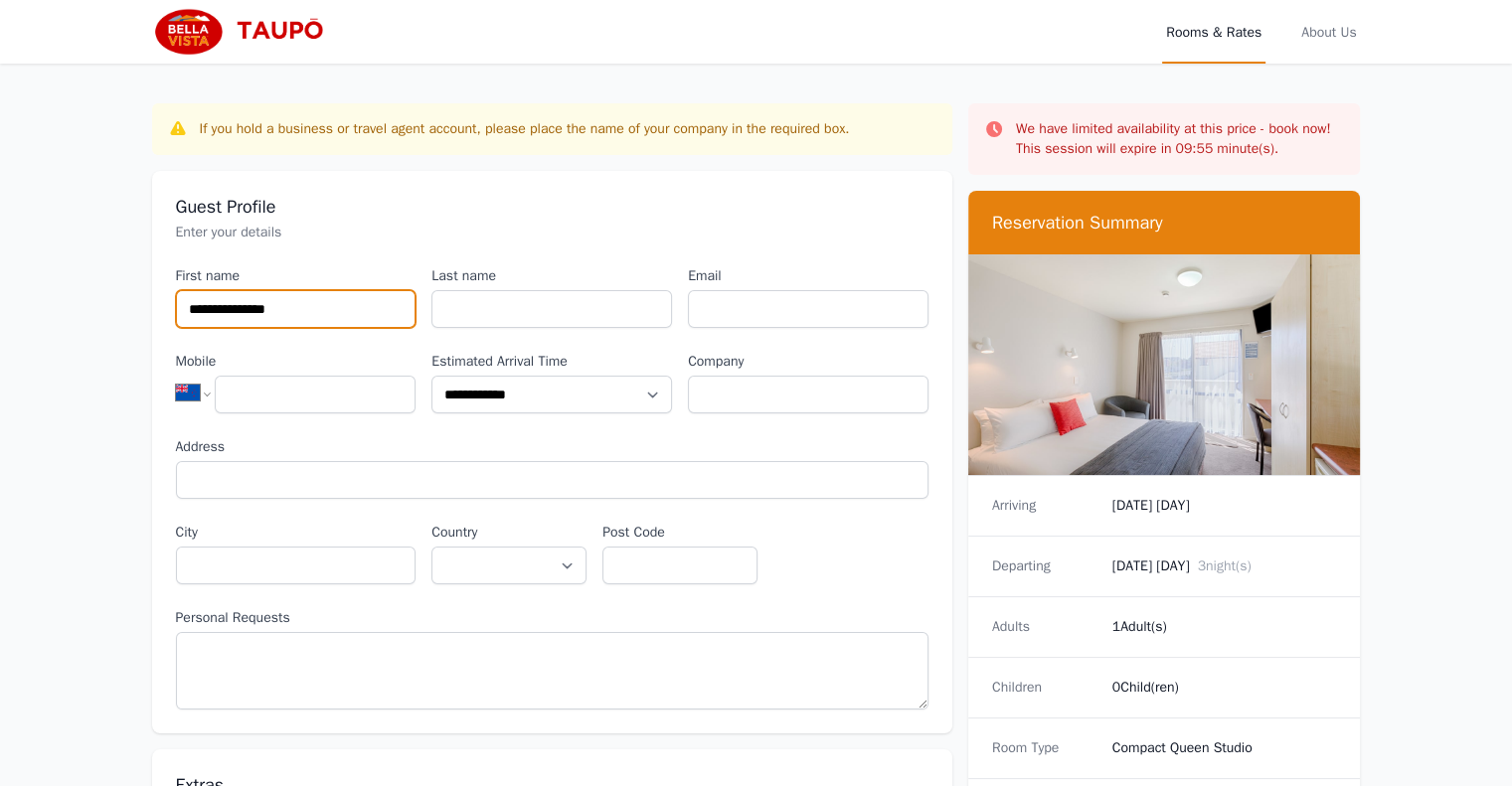 type on "**********" 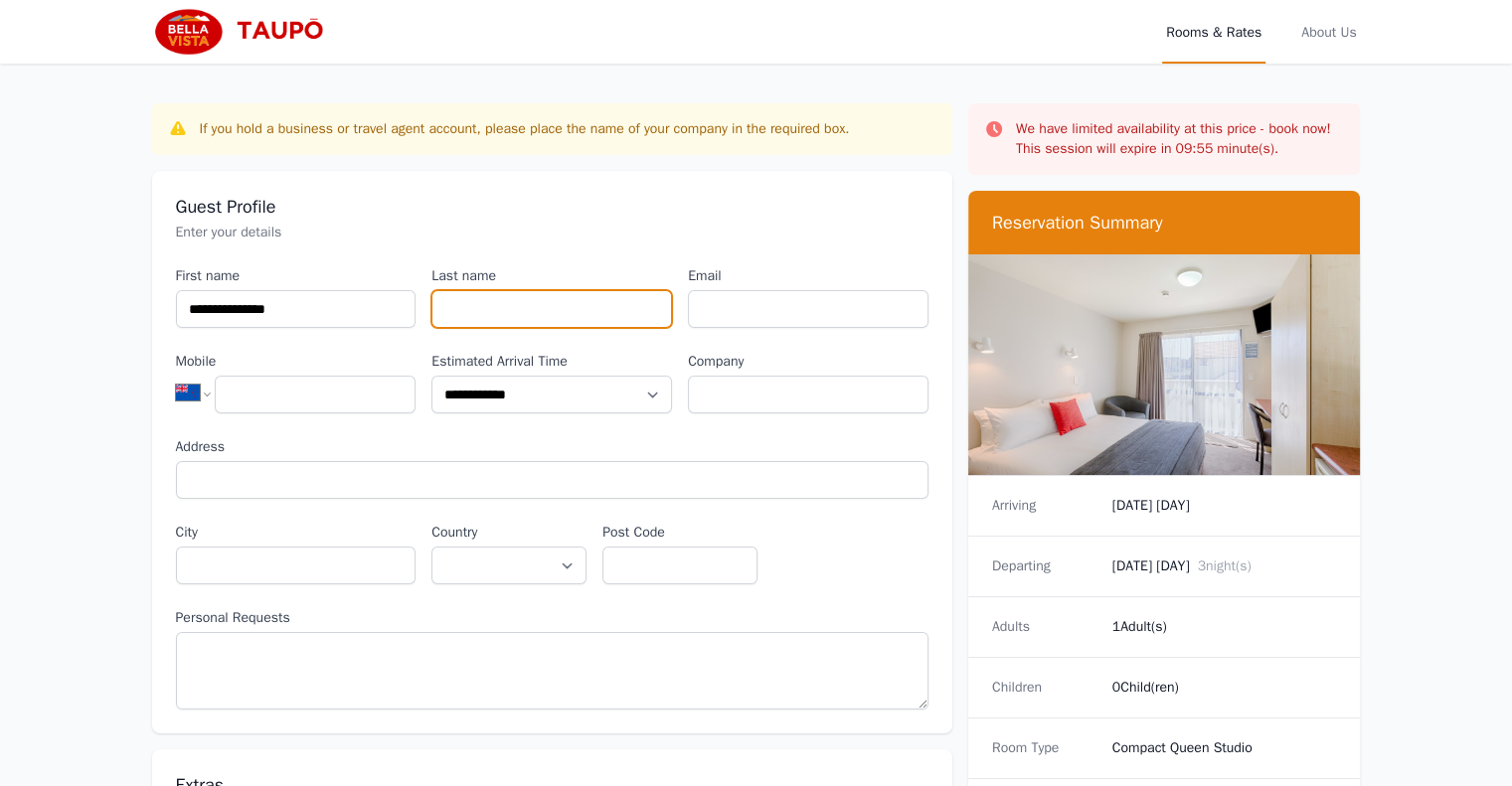 click on "Last name" at bounding box center (552, 309) 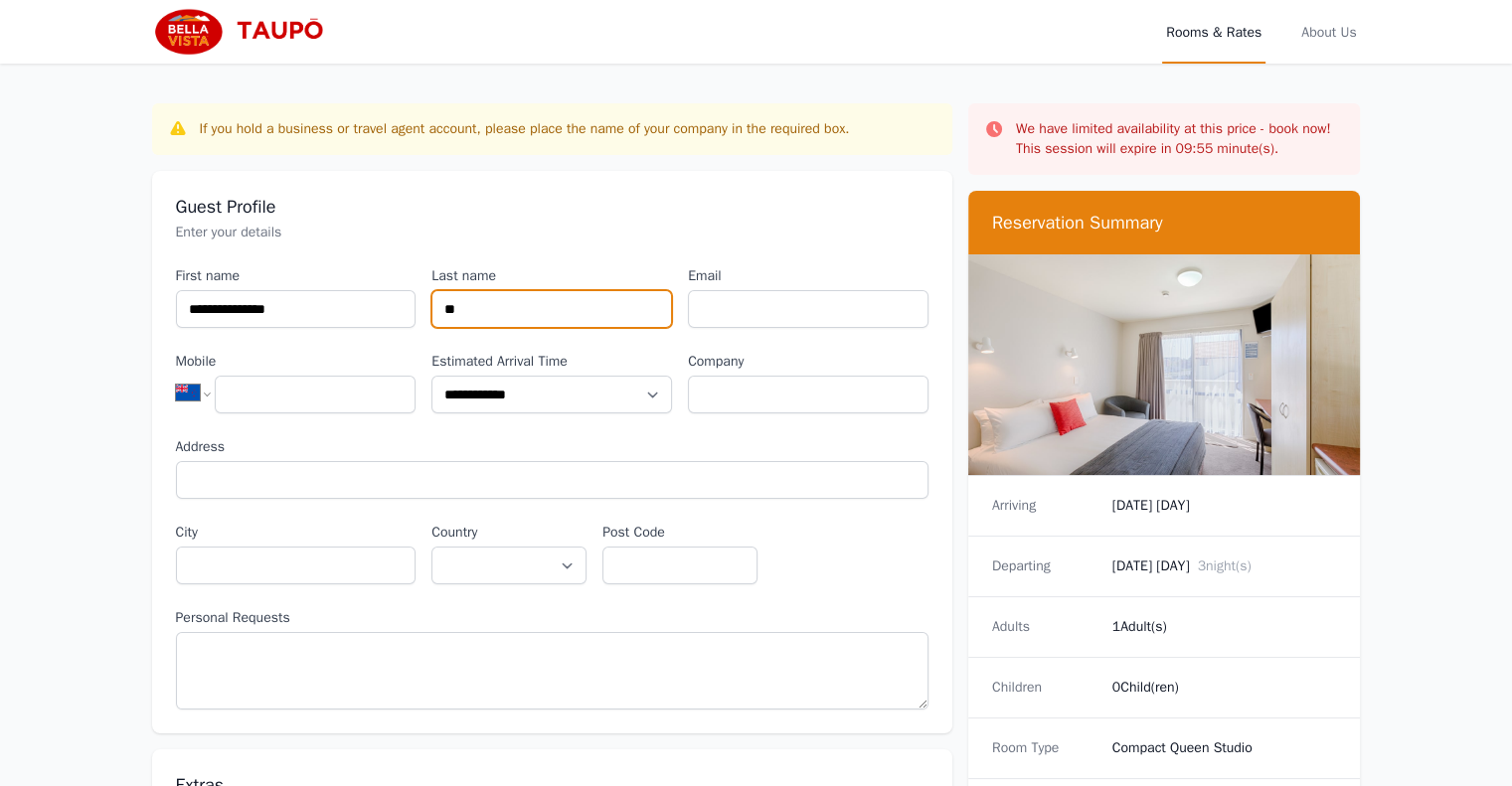 type on "*" 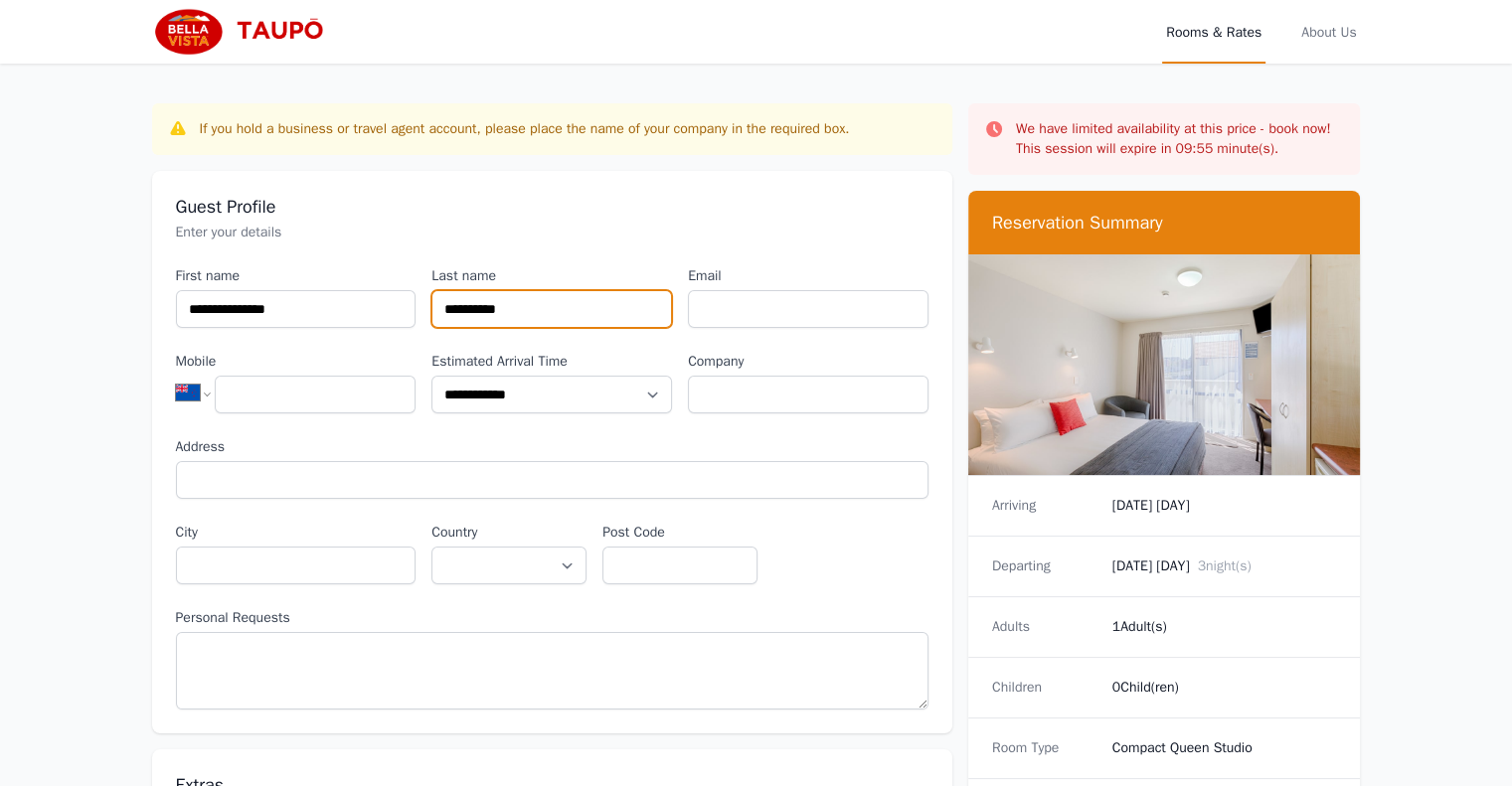 type on "**********" 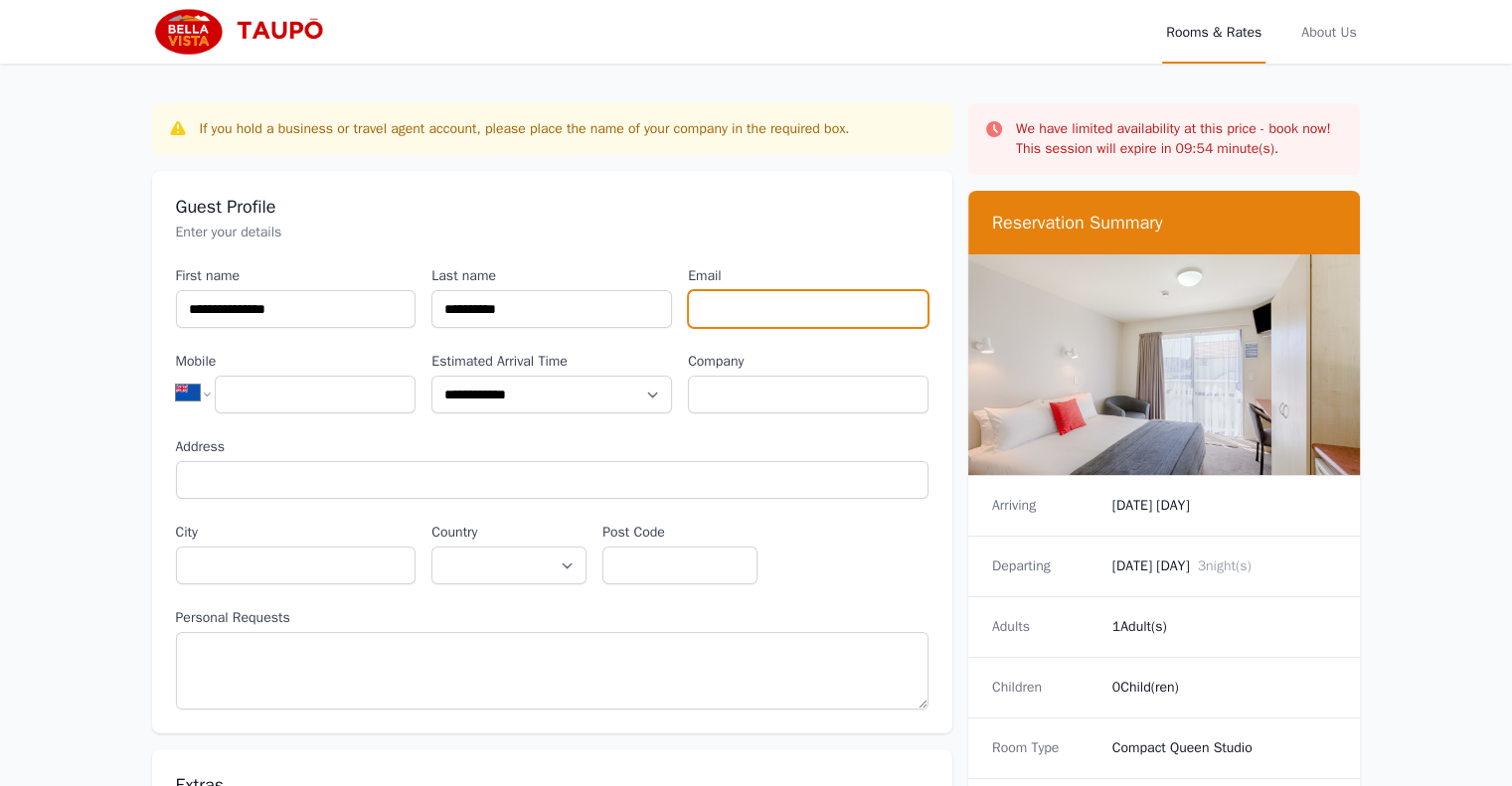 click on "Email" at bounding box center (808, 309) 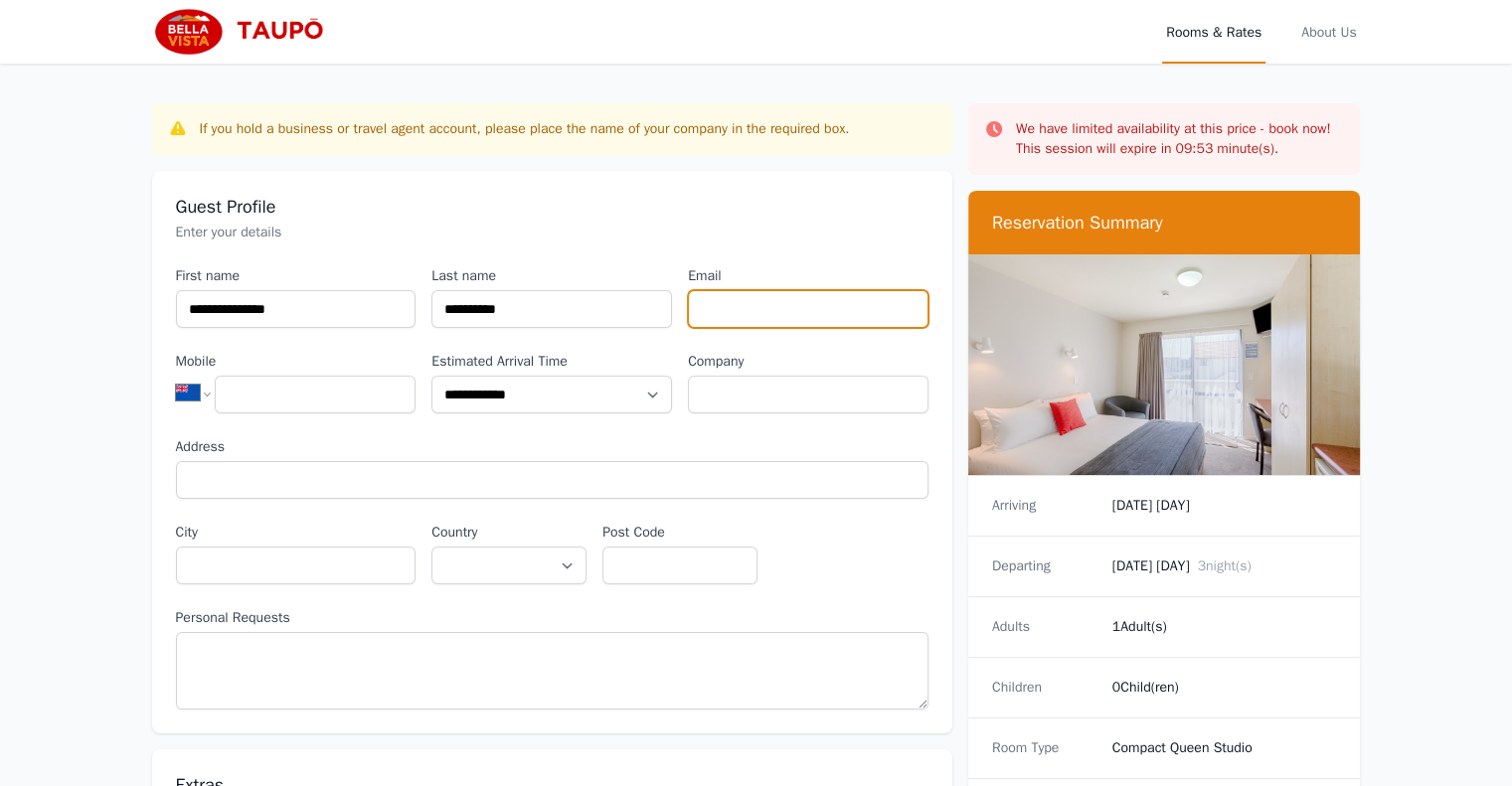 type on "**********" 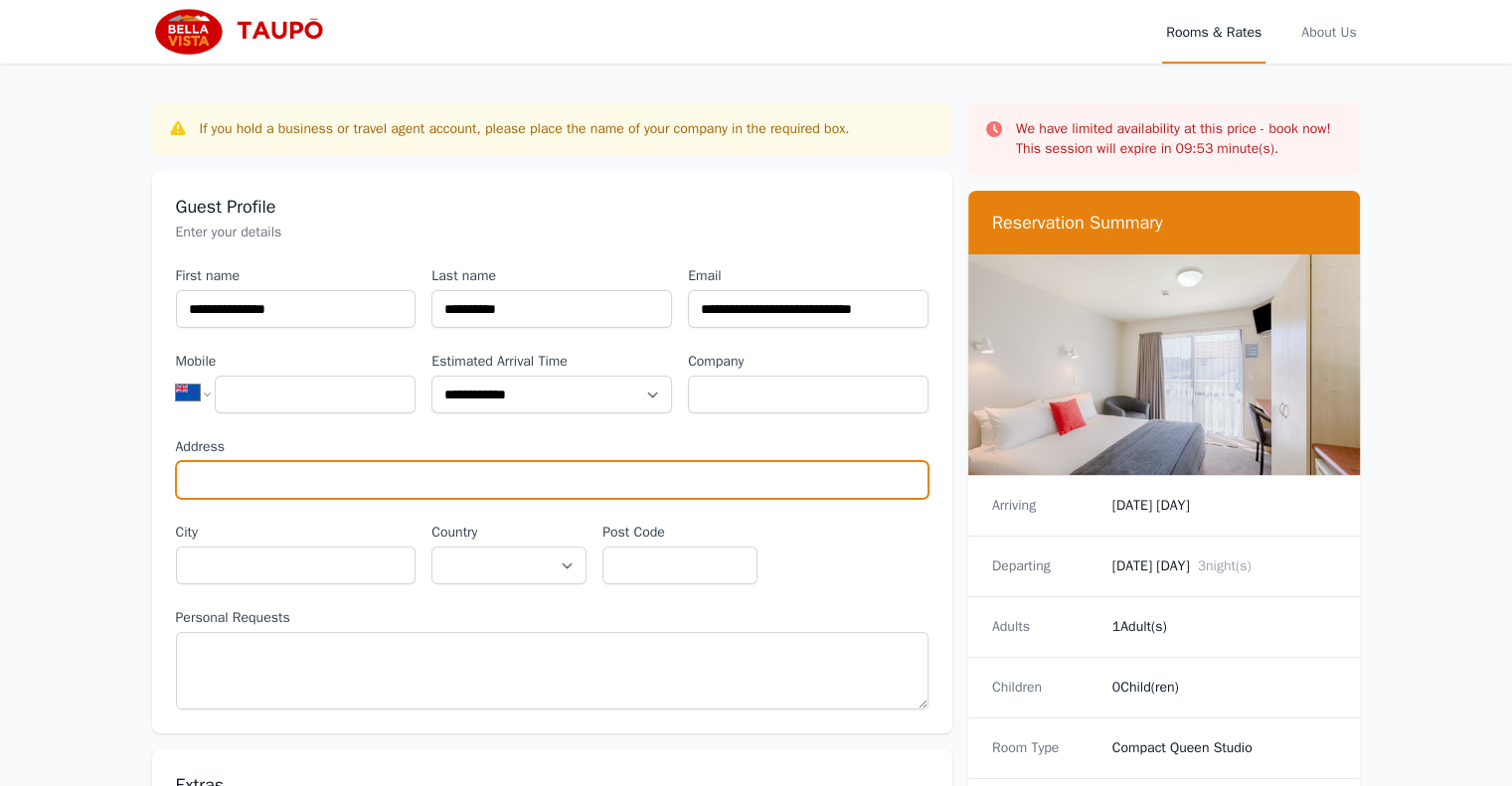type on "**********" 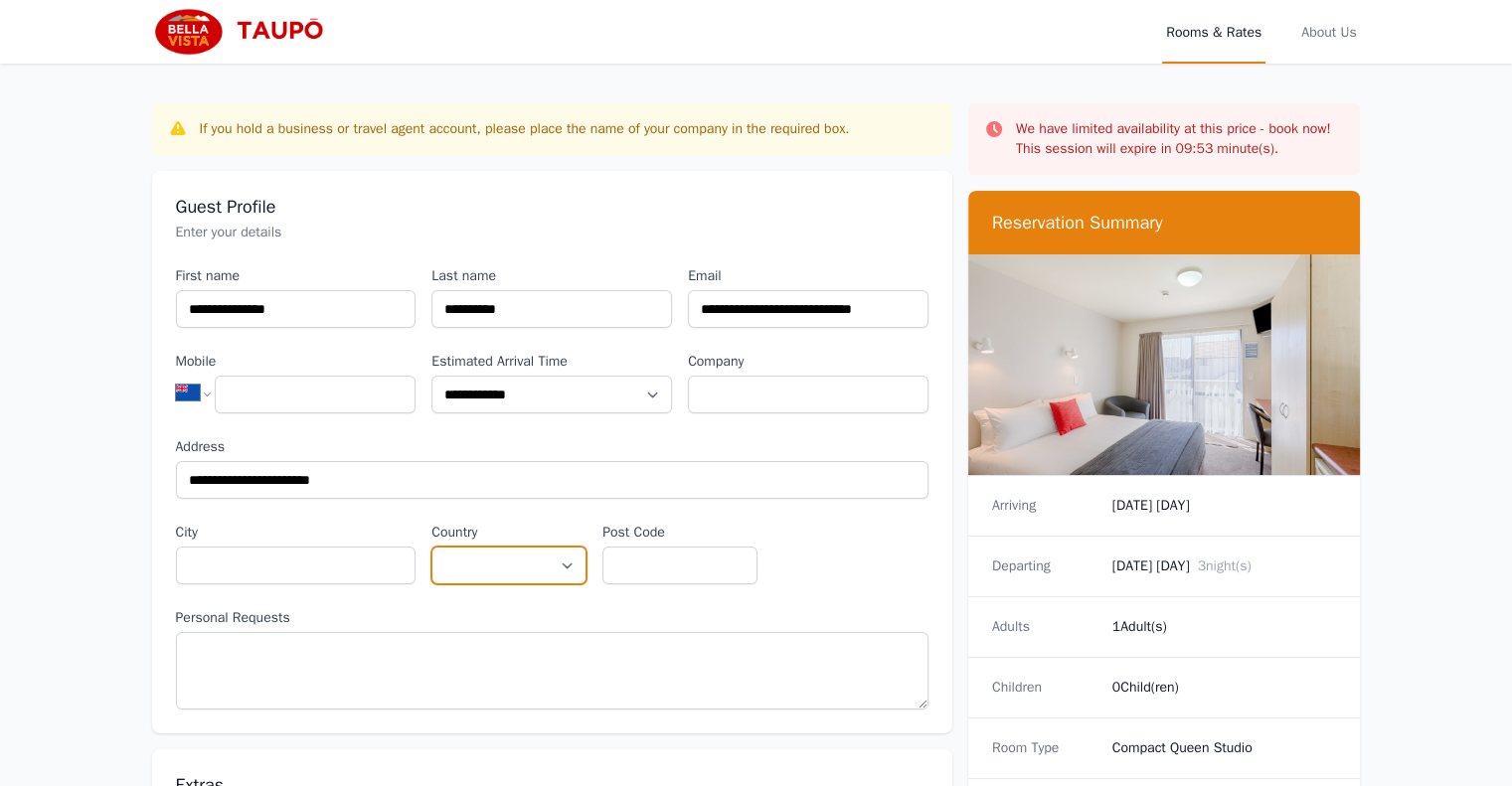 select on "**********" 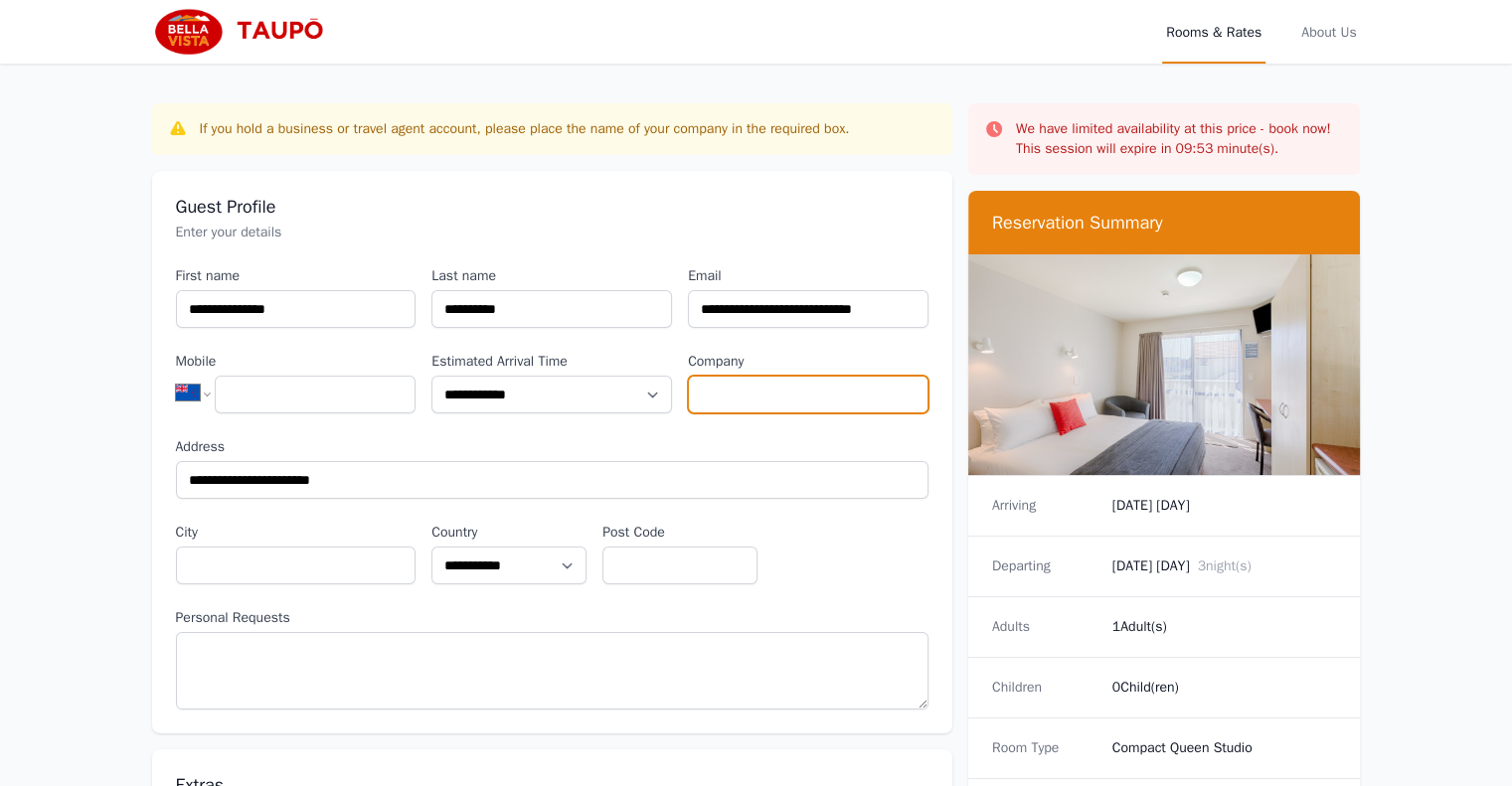 click on "Company" at bounding box center (808, 394) 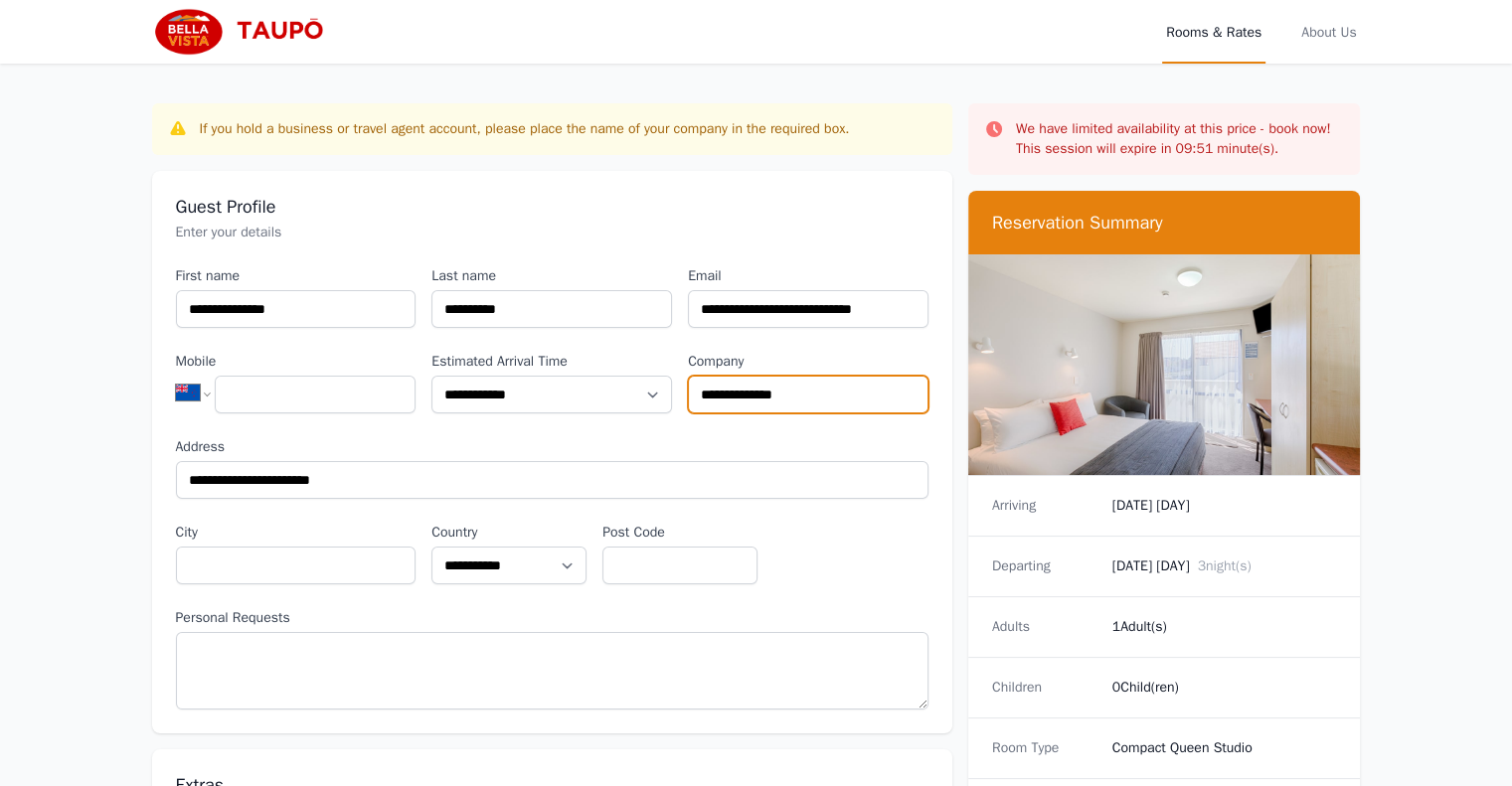 type on "**********" 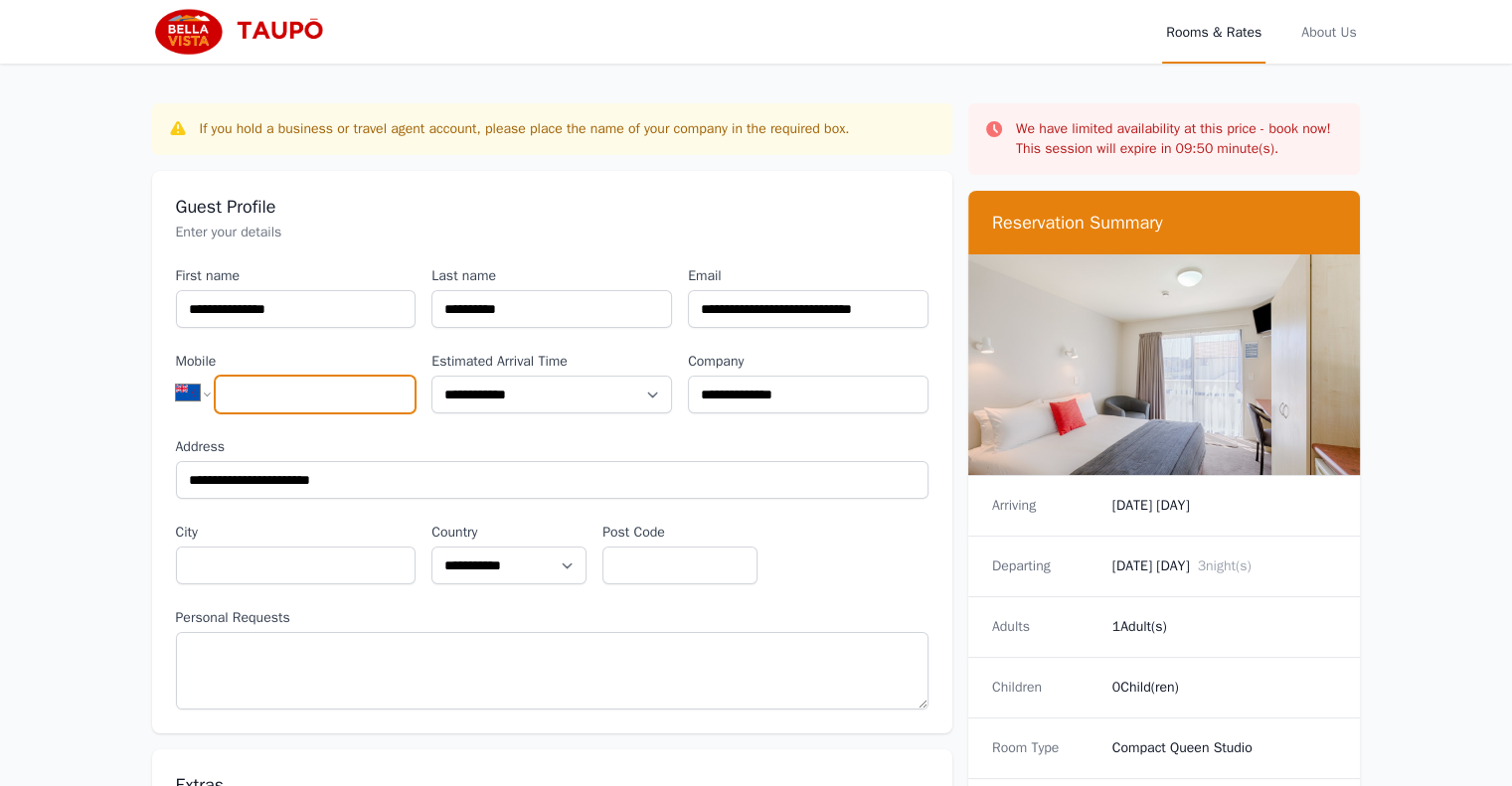 click on "Mobile" at bounding box center [315, 394] 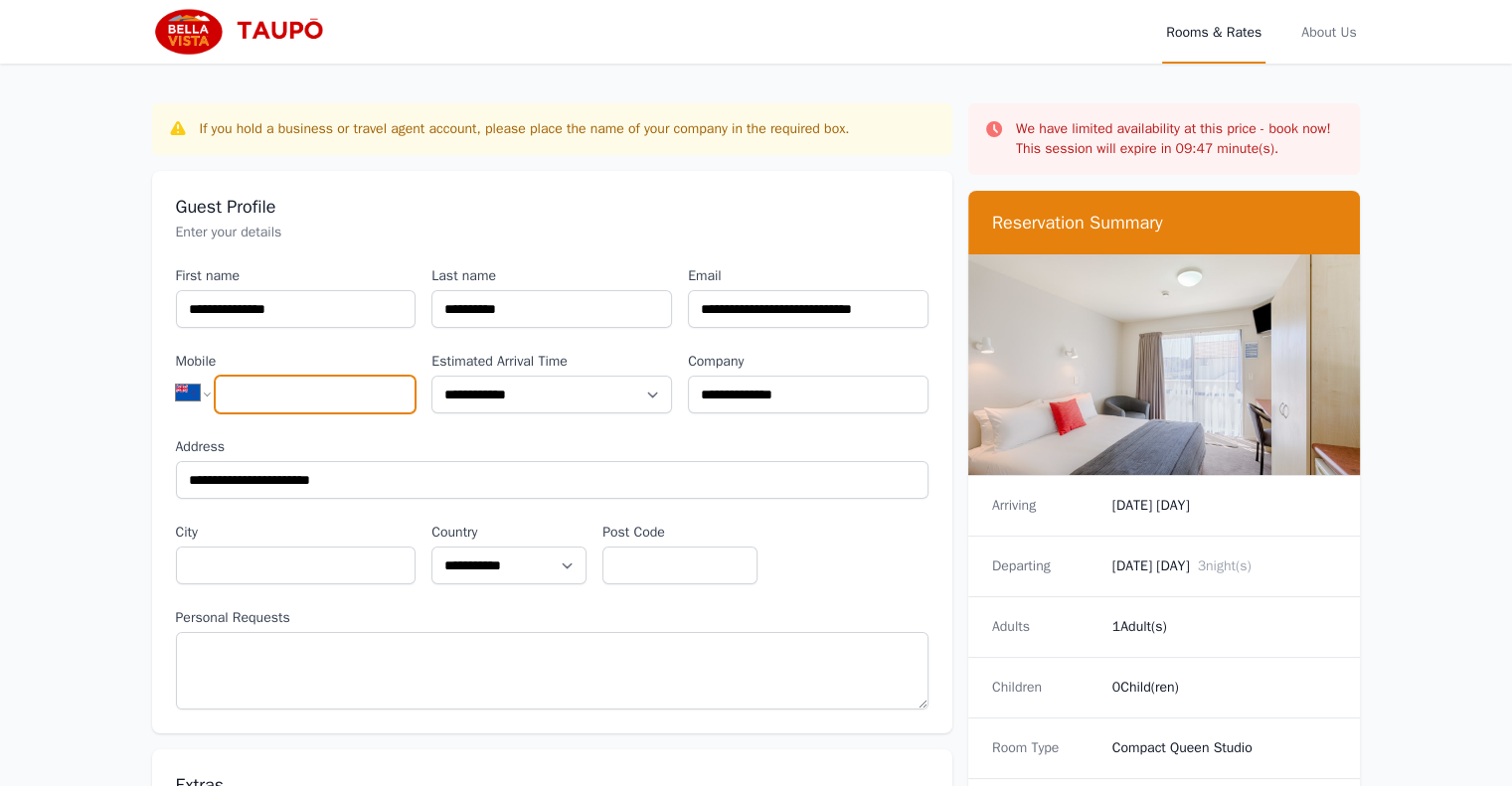 click on "Mobile" at bounding box center [315, 394] 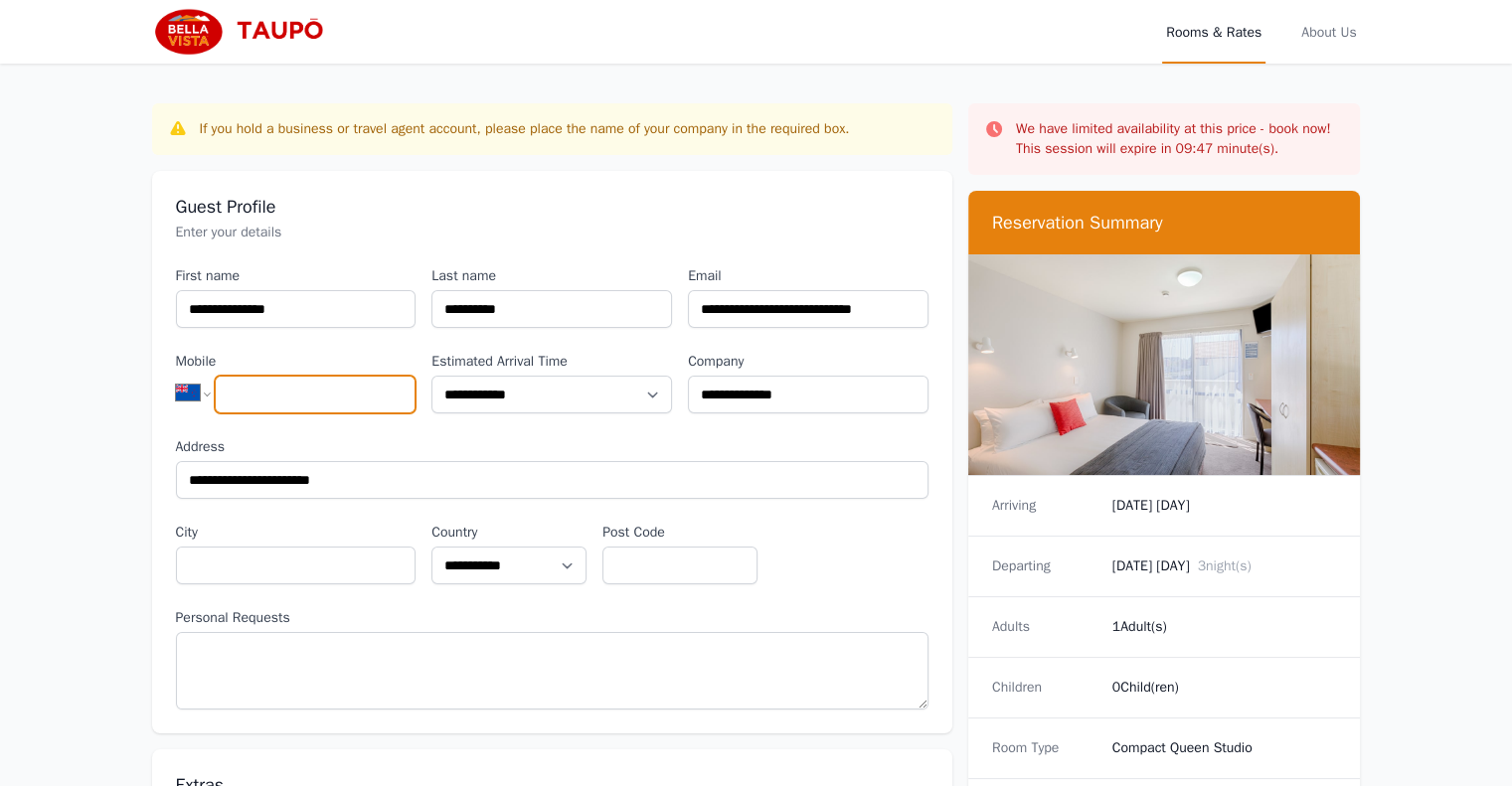 click on "Mobile" at bounding box center [315, 394] 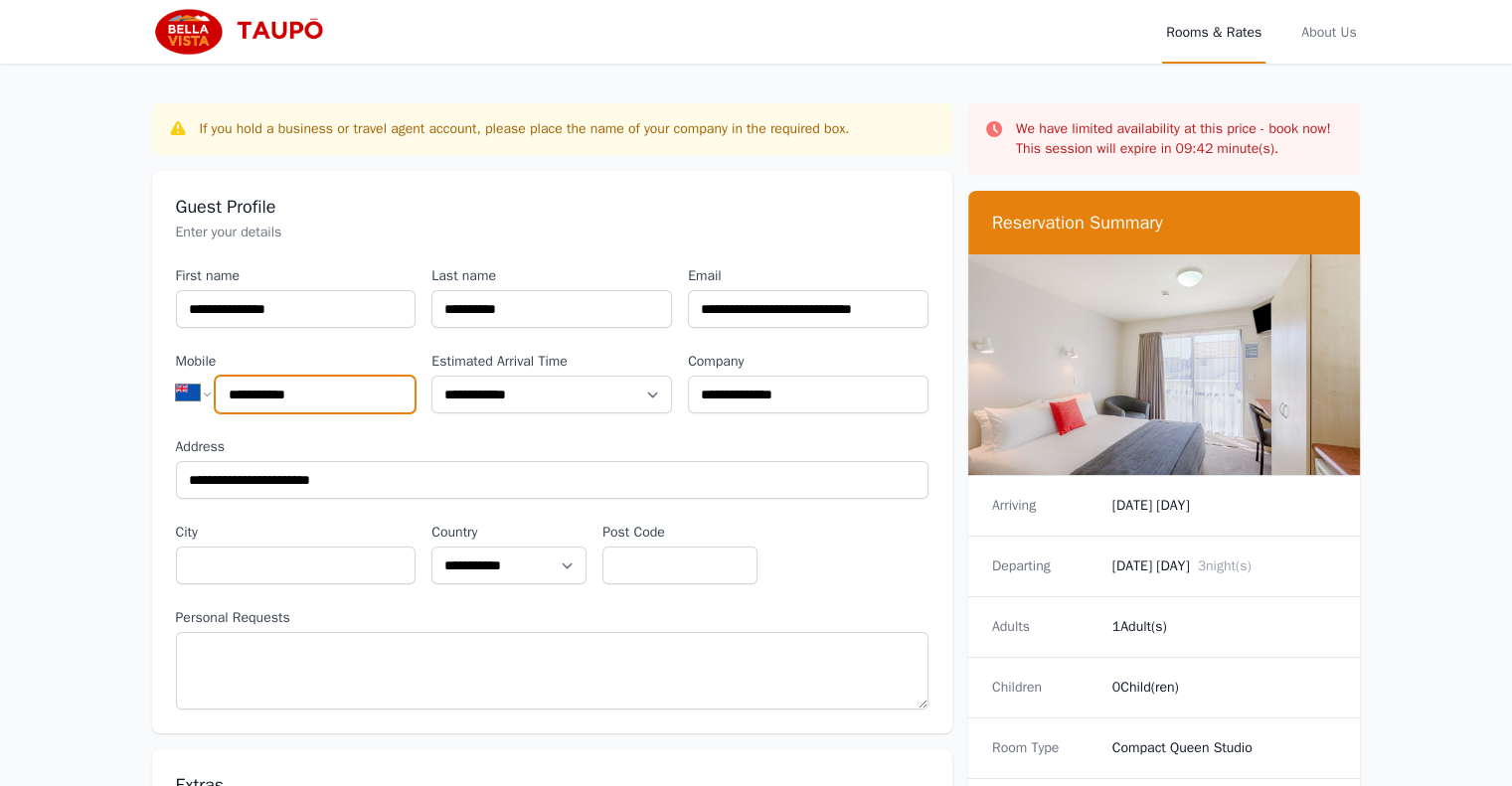 type on "**********" 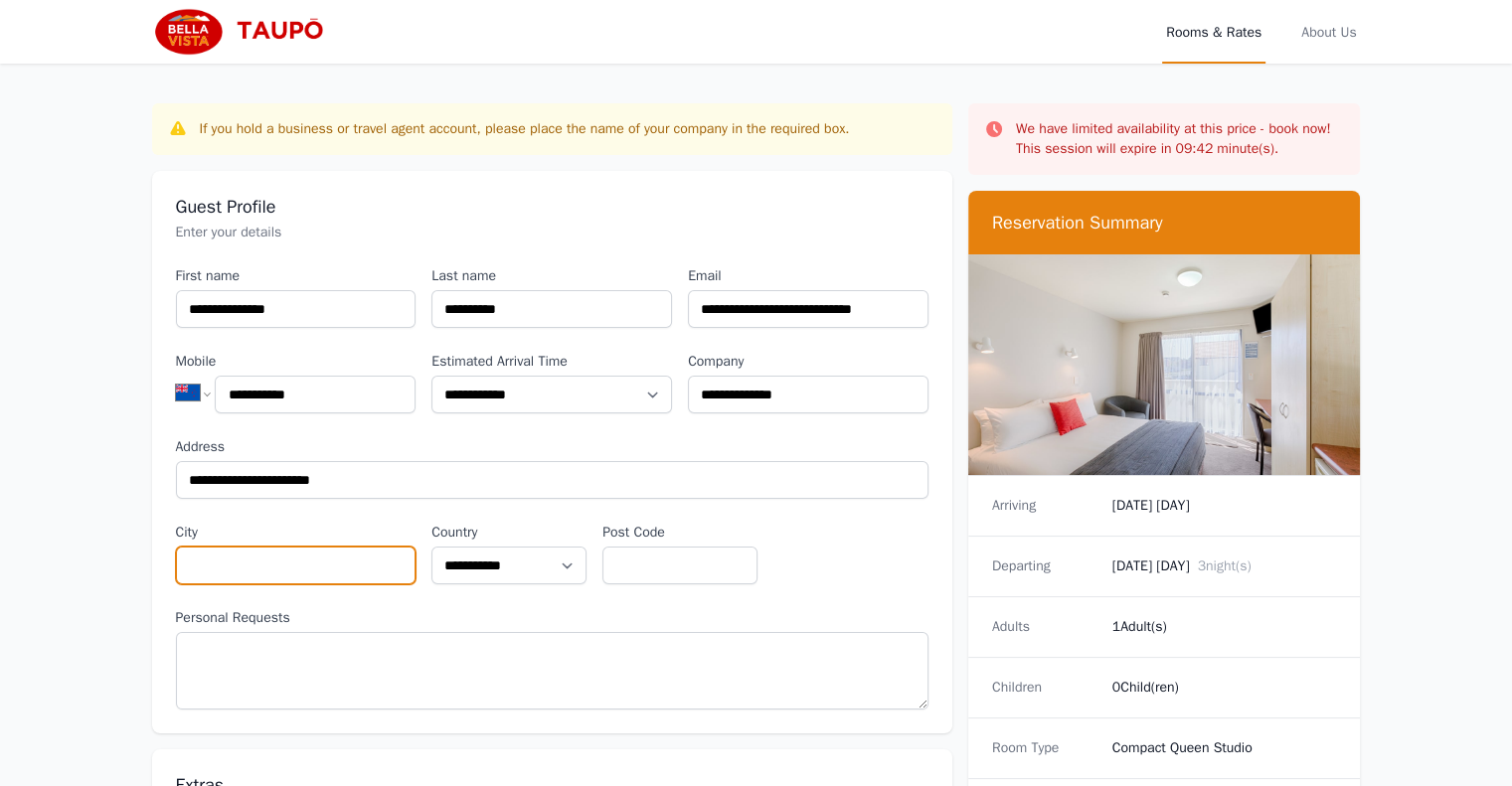 click on "City" at bounding box center [296, 565] 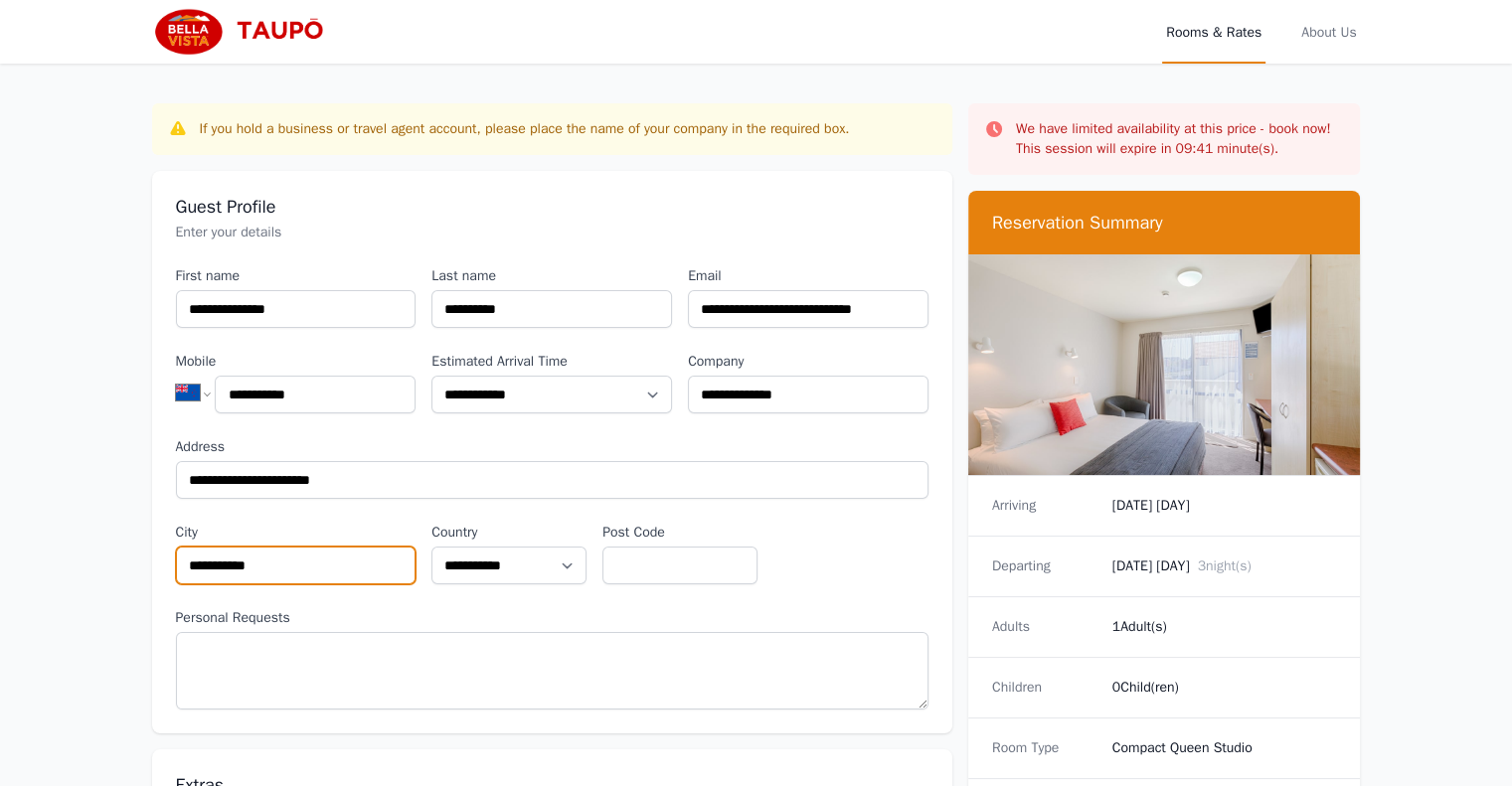 type on "**********" 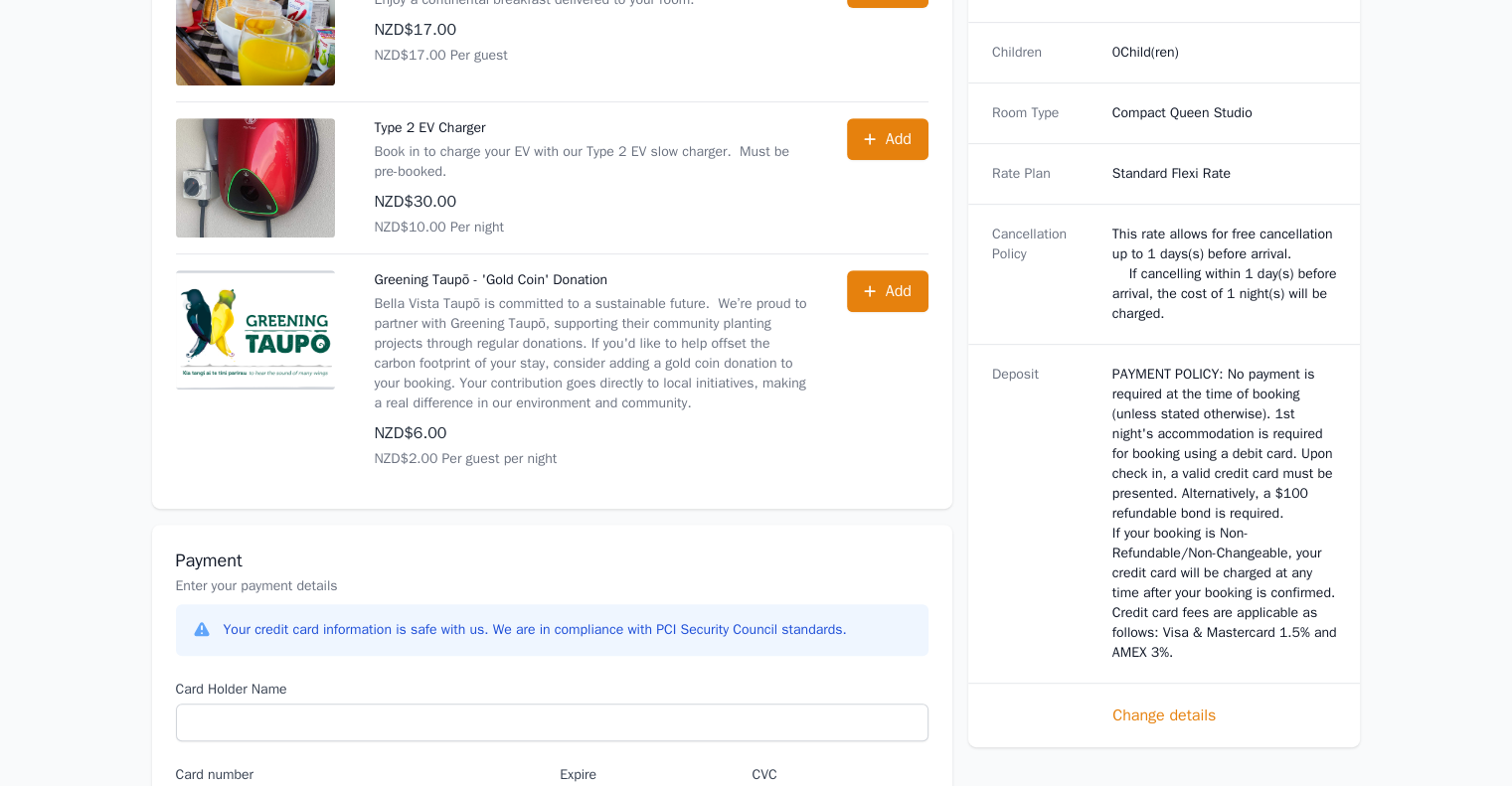 scroll, scrollTop: 1192, scrollLeft: 0, axis: vertical 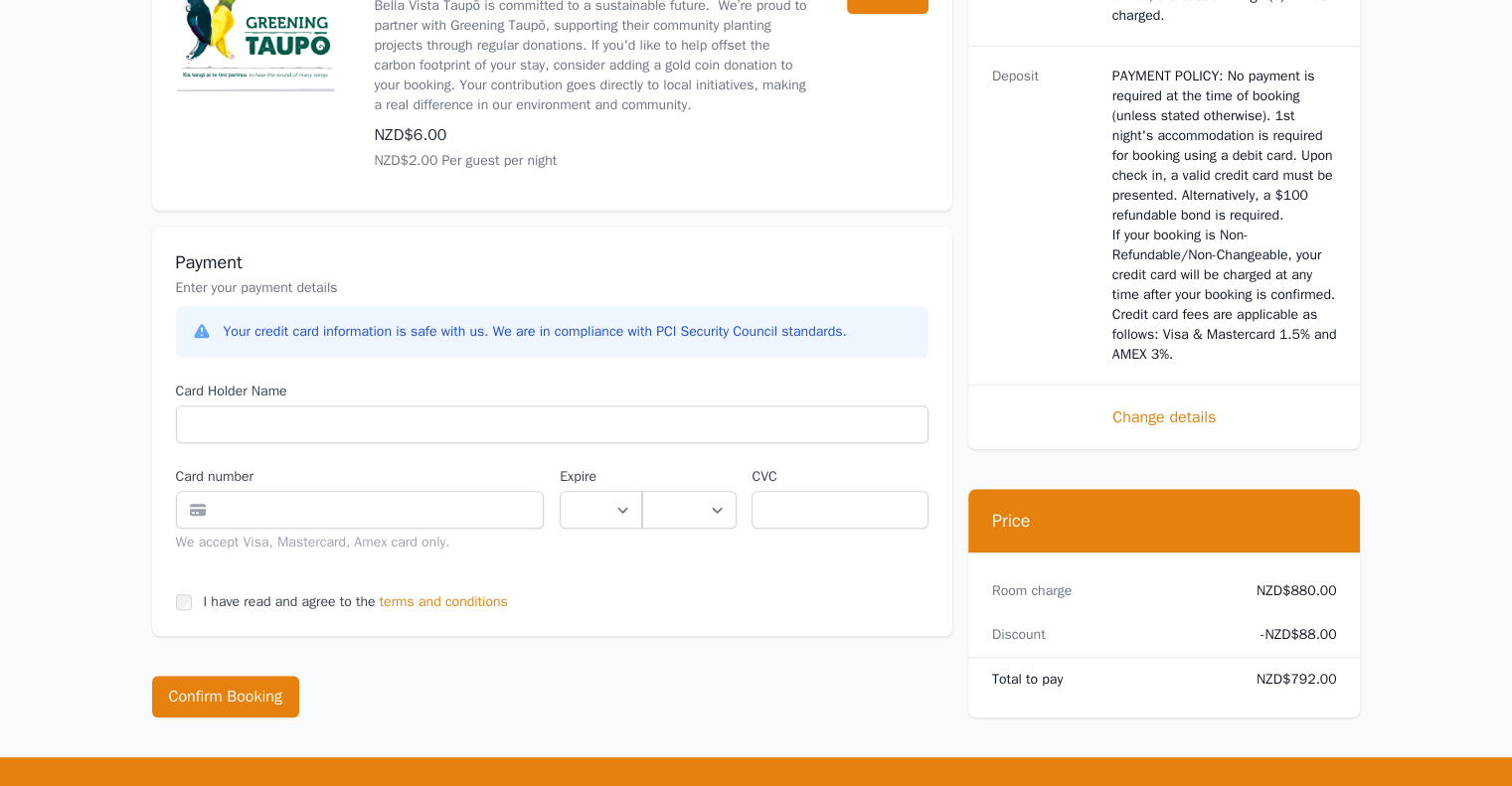 type on "****" 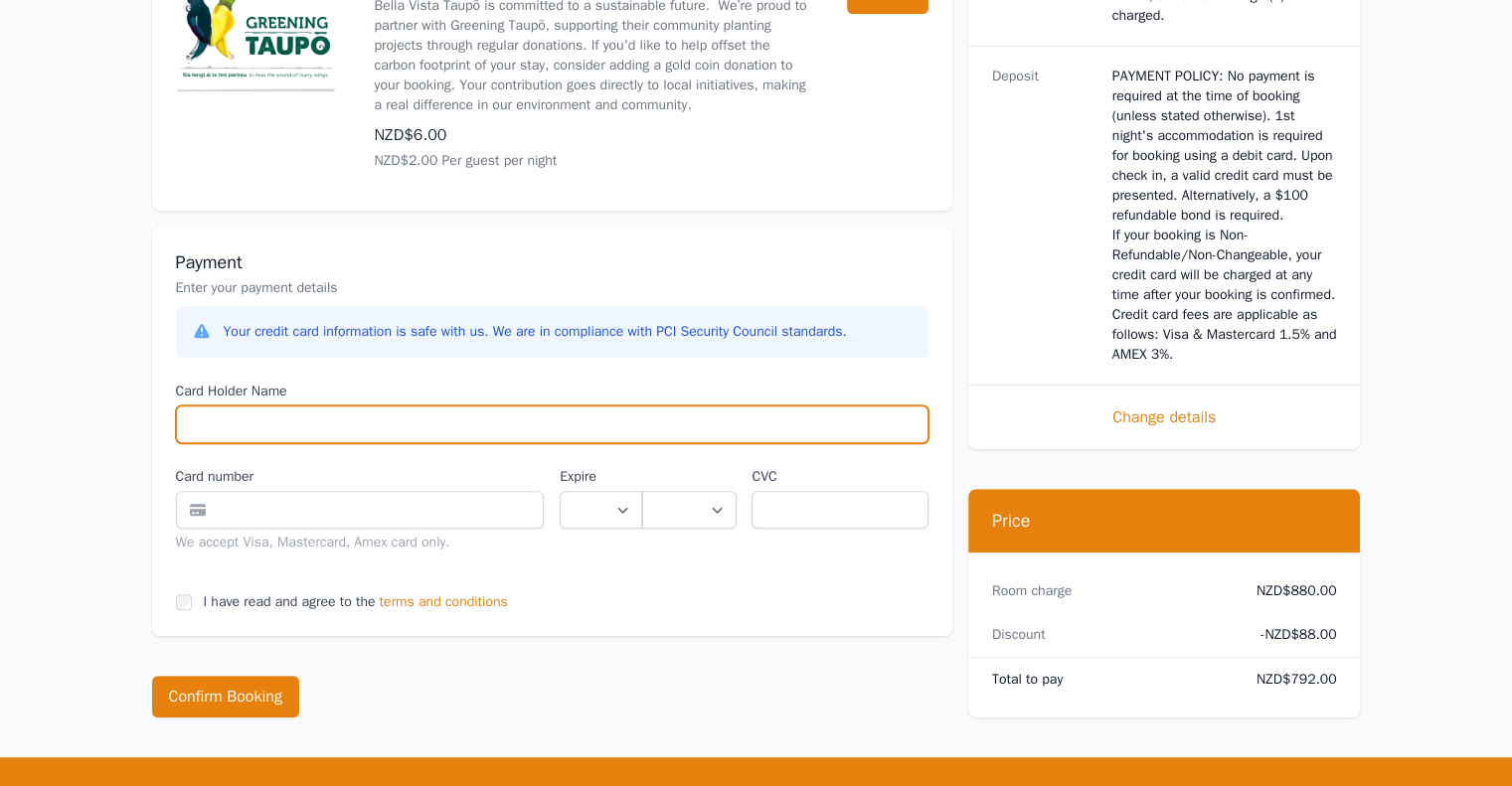 click on "Card Holder Name" at bounding box center (552, 424) 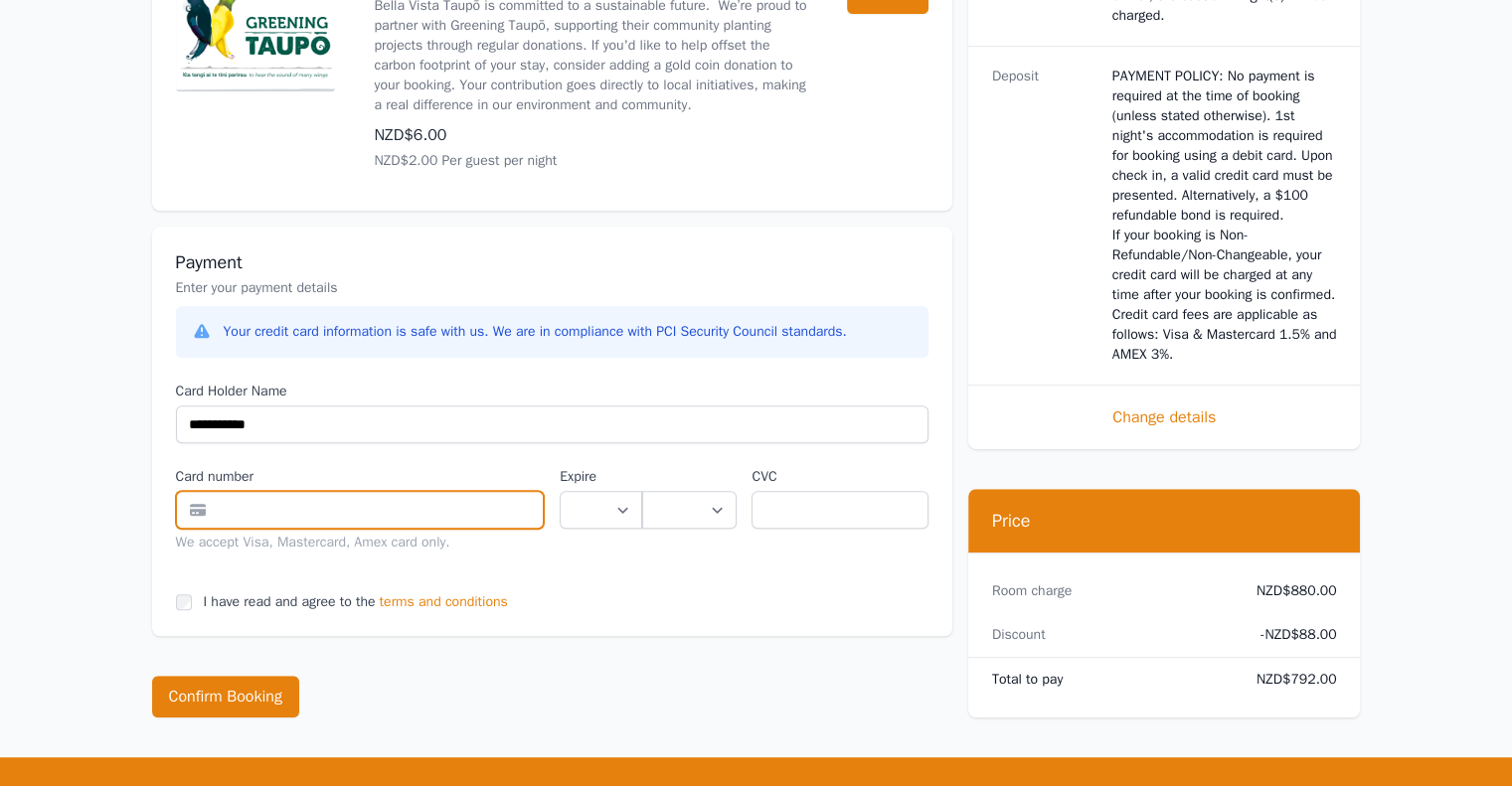 type on "**********" 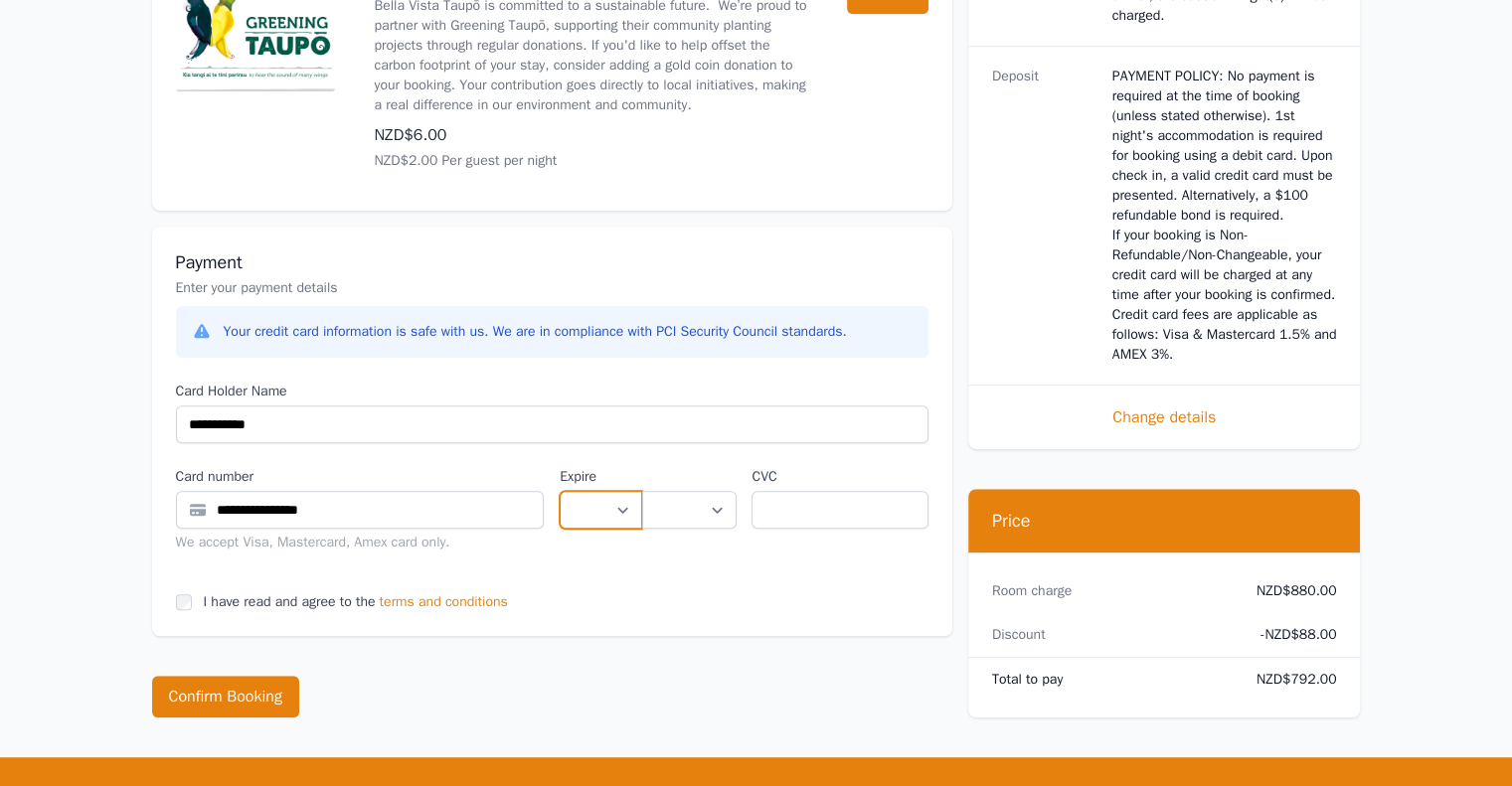 select on "**" 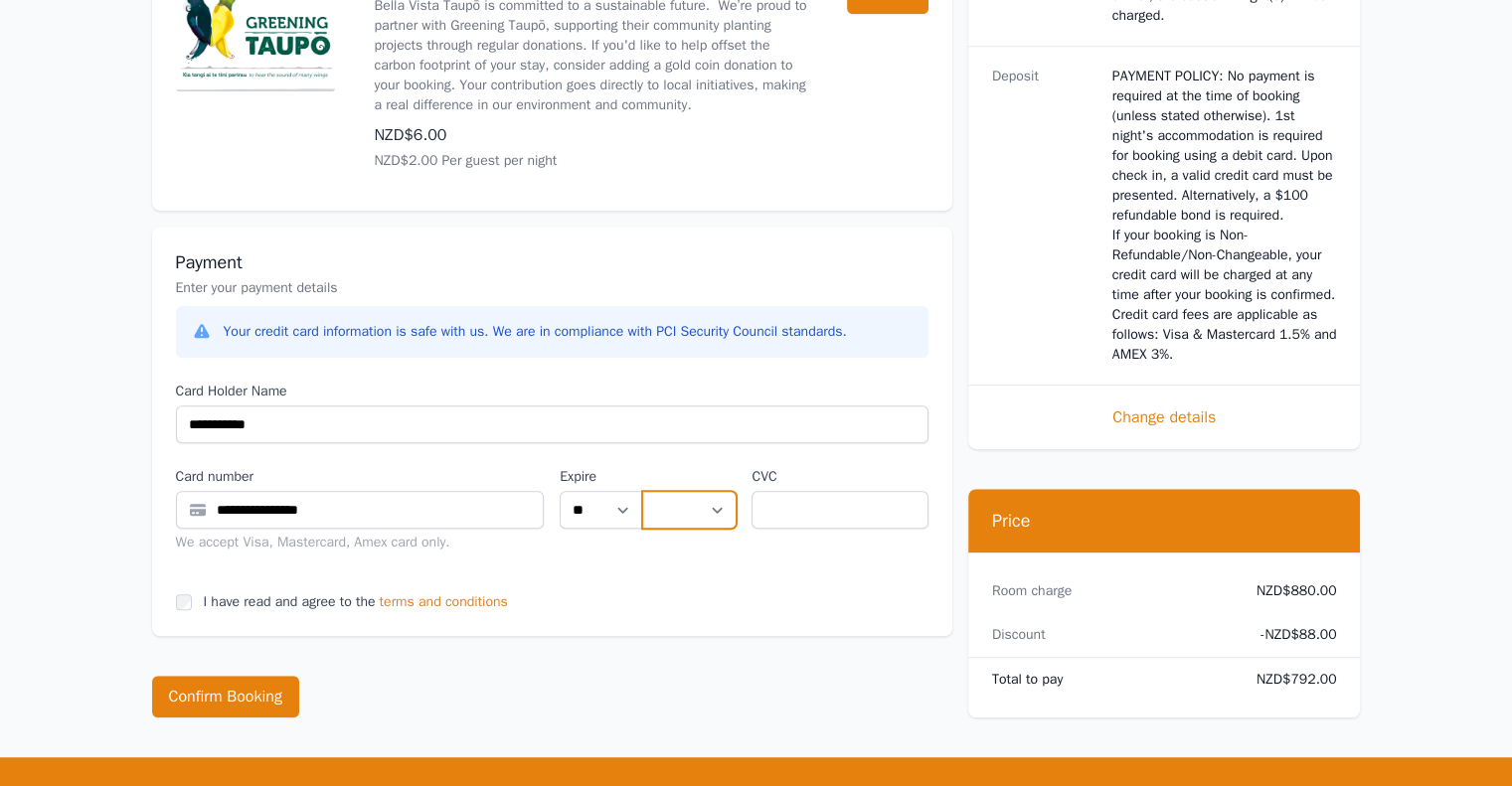 select on "**" 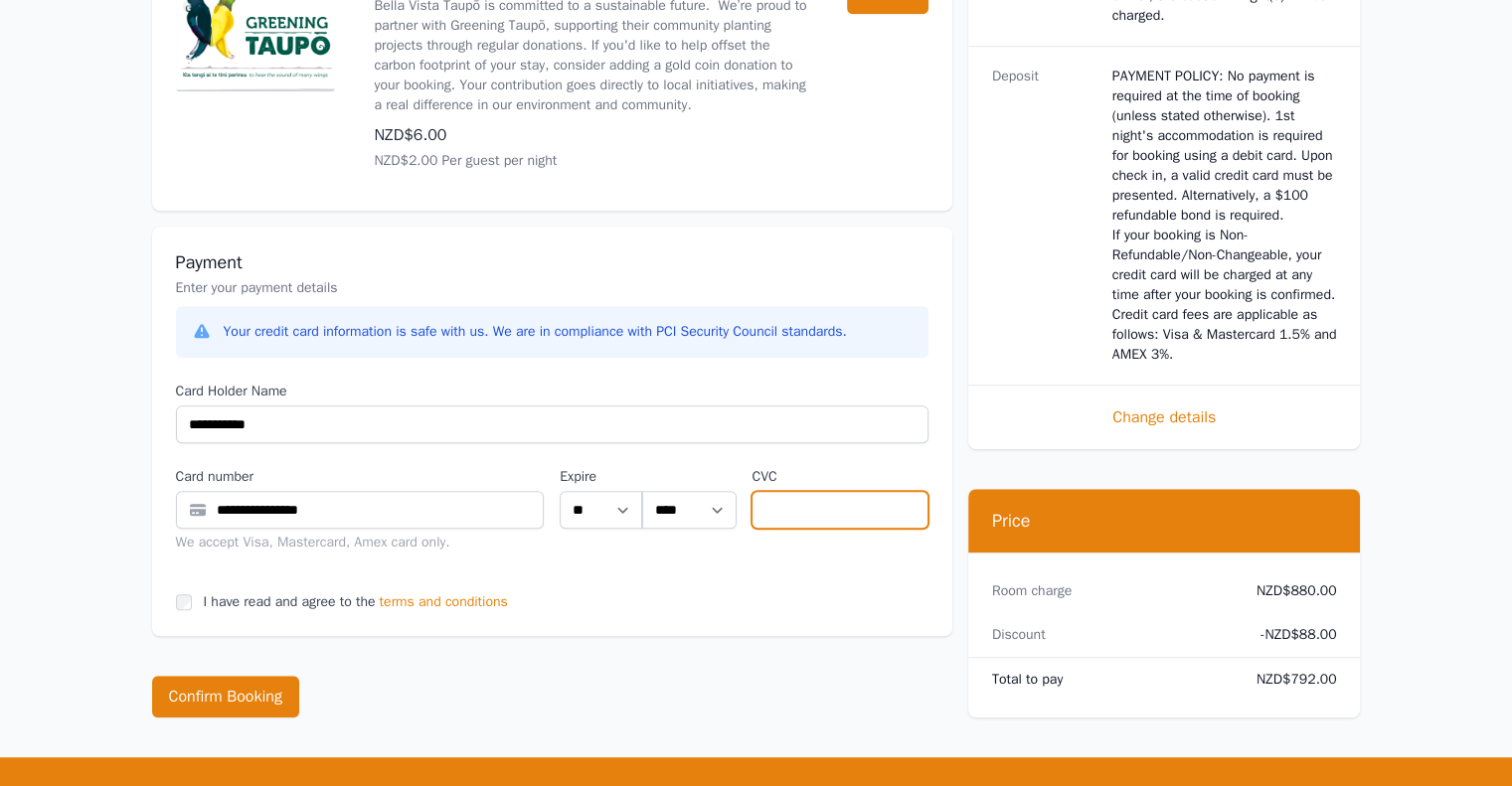 type on "***" 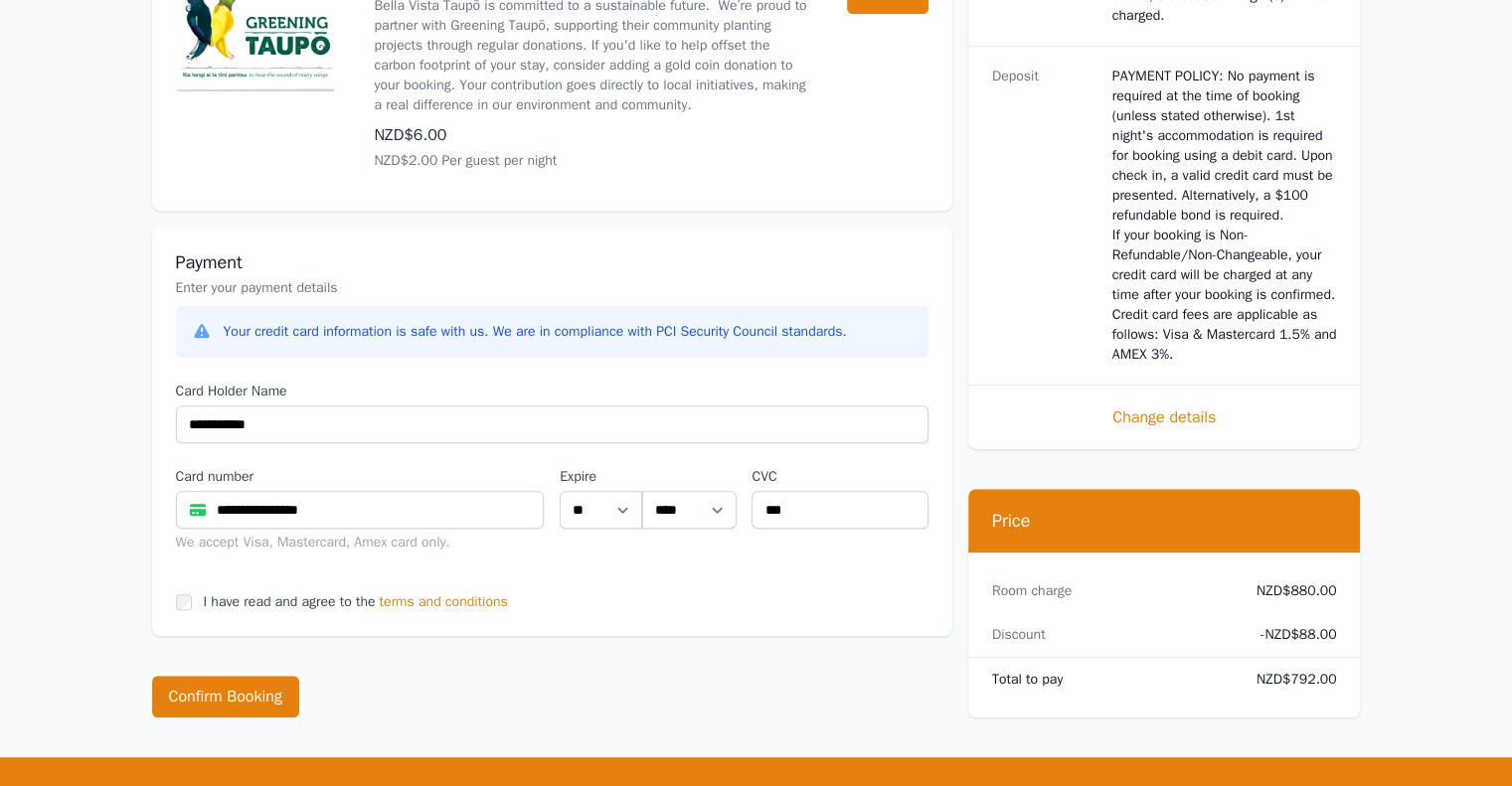 click on "I have read and agree to the terms and conditions" at bounding box center [552, 602] 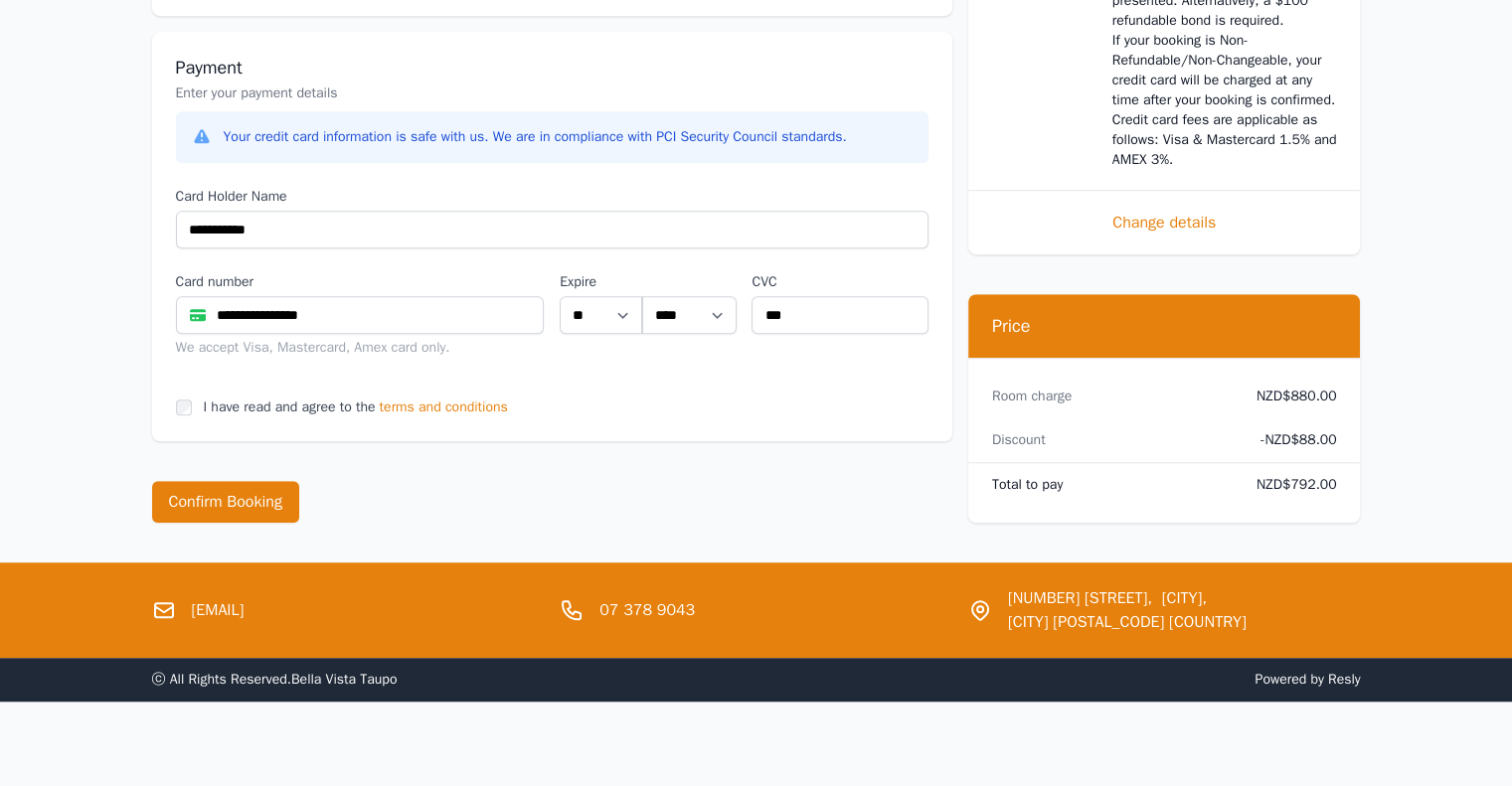 scroll, scrollTop: 1391, scrollLeft: 0, axis: vertical 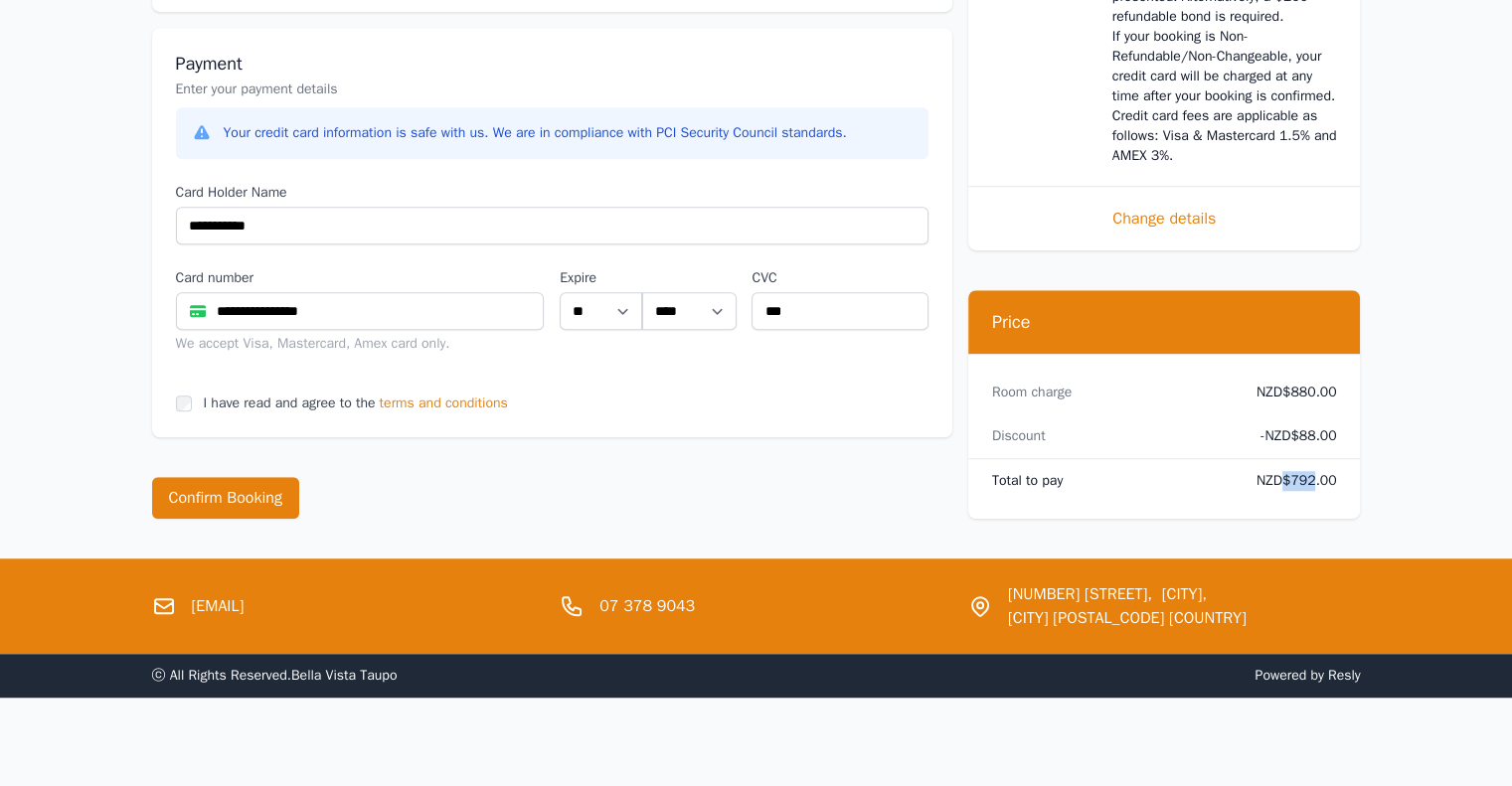 drag, startPoint x: 1289, startPoint y: 474, endPoint x: 1316, endPoint y: 479, distance: 27.45906 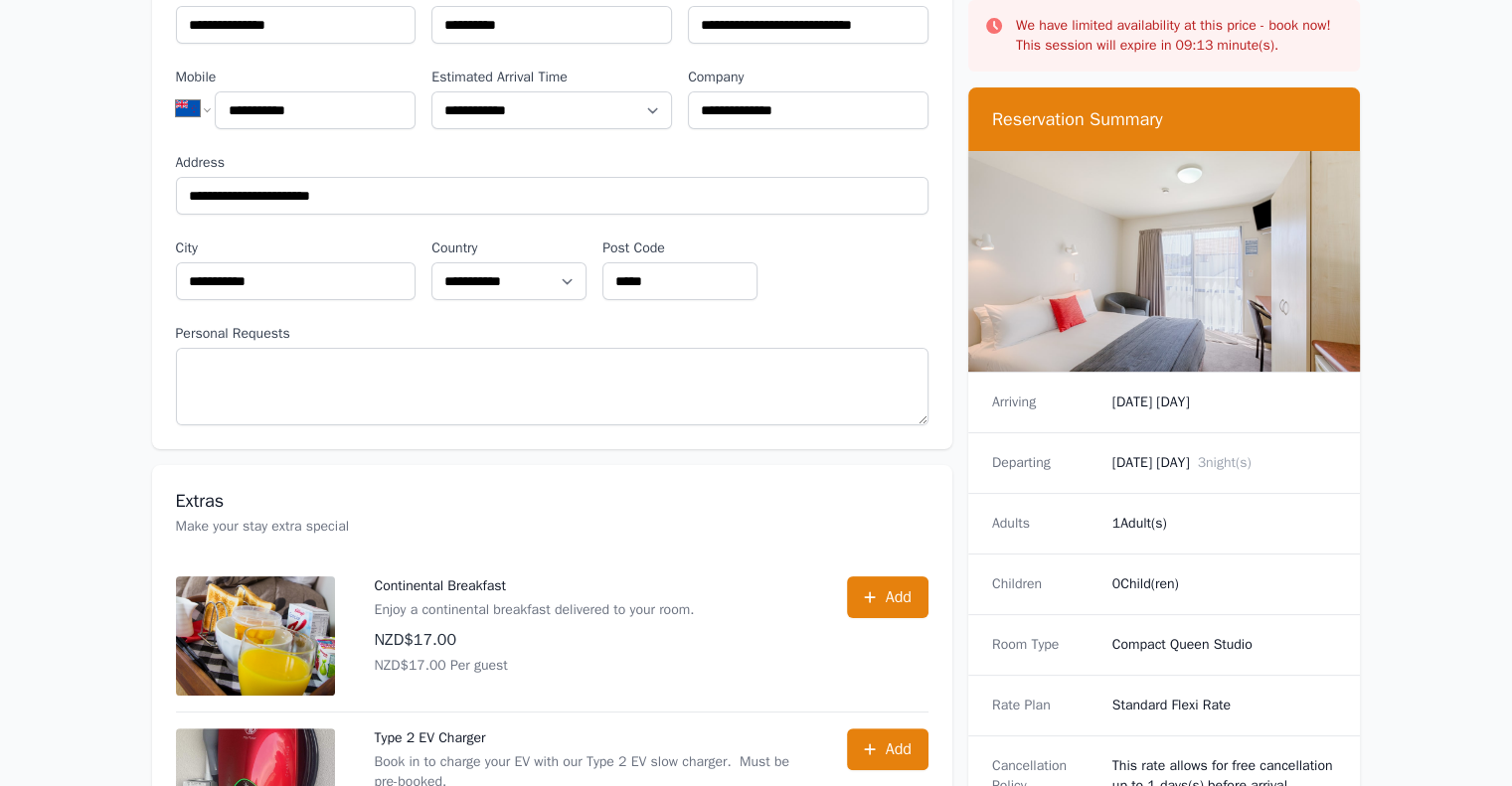 scroll, scrollTop: 0, scrollLeft: 0, axis: both 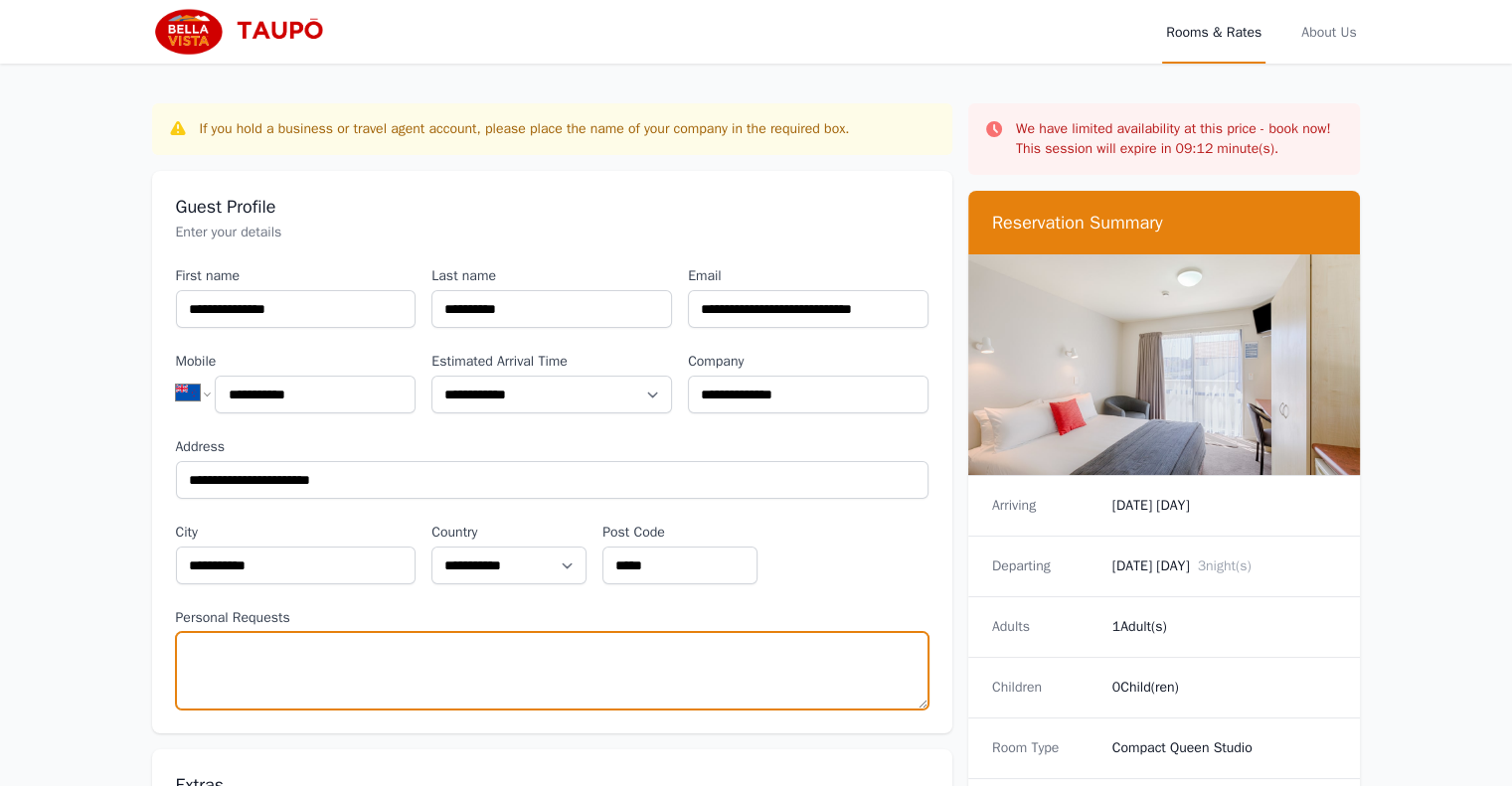 click on "Personal Requests" at bounding box center [552, 671] 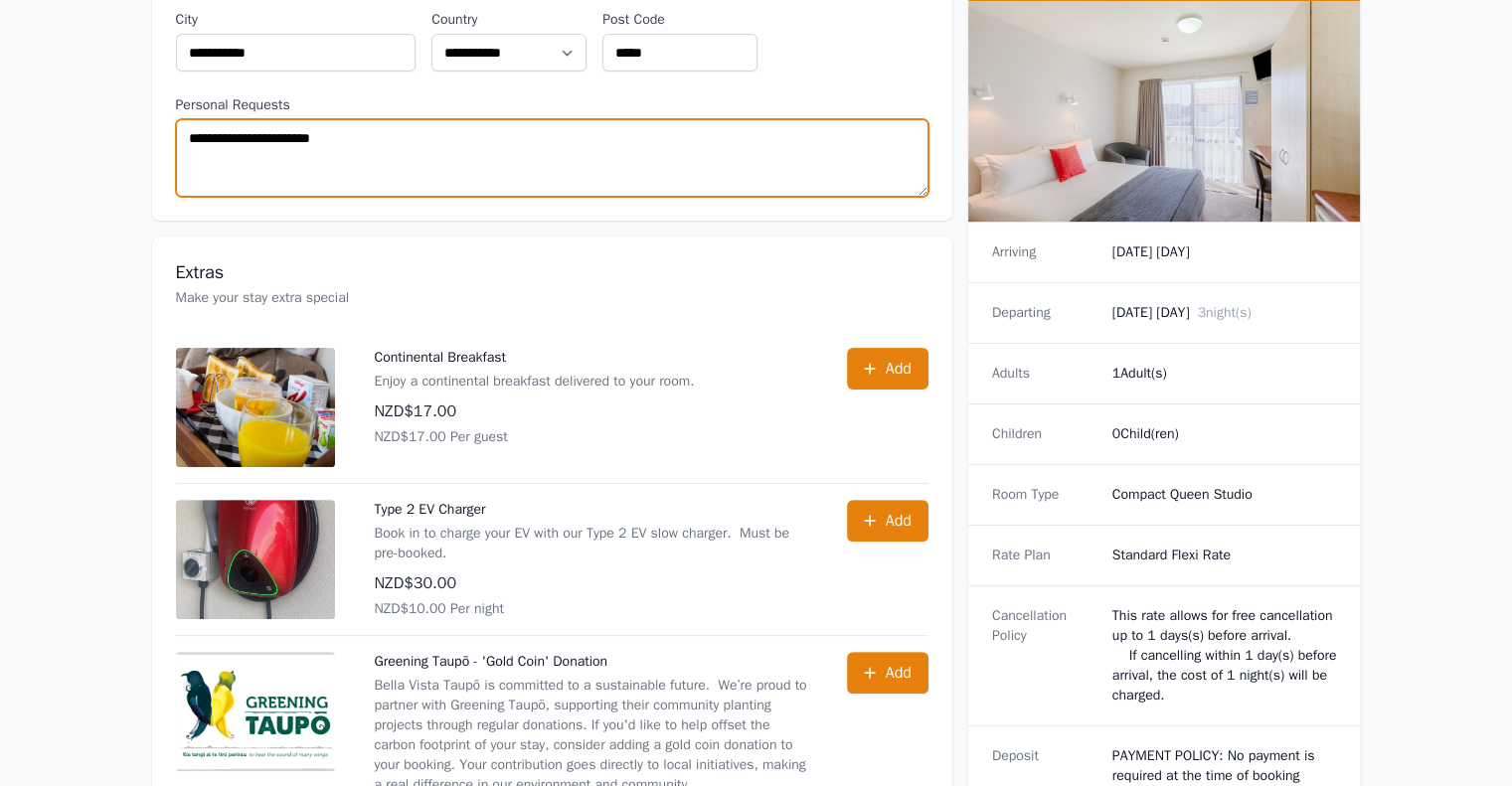 scroll, scrollTop: 1394, scrollLeft: 0, axis: vertical 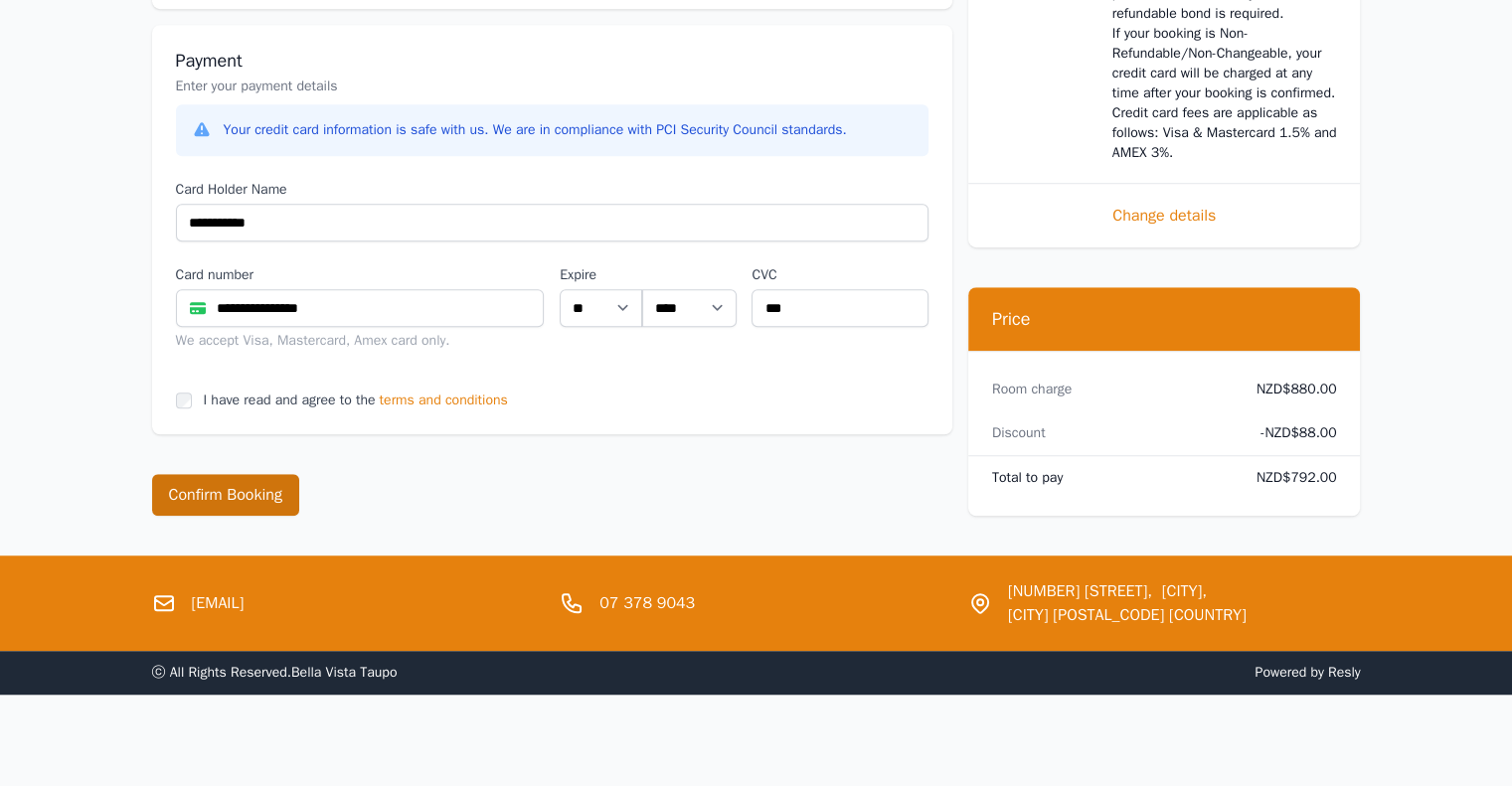 type on "**********" 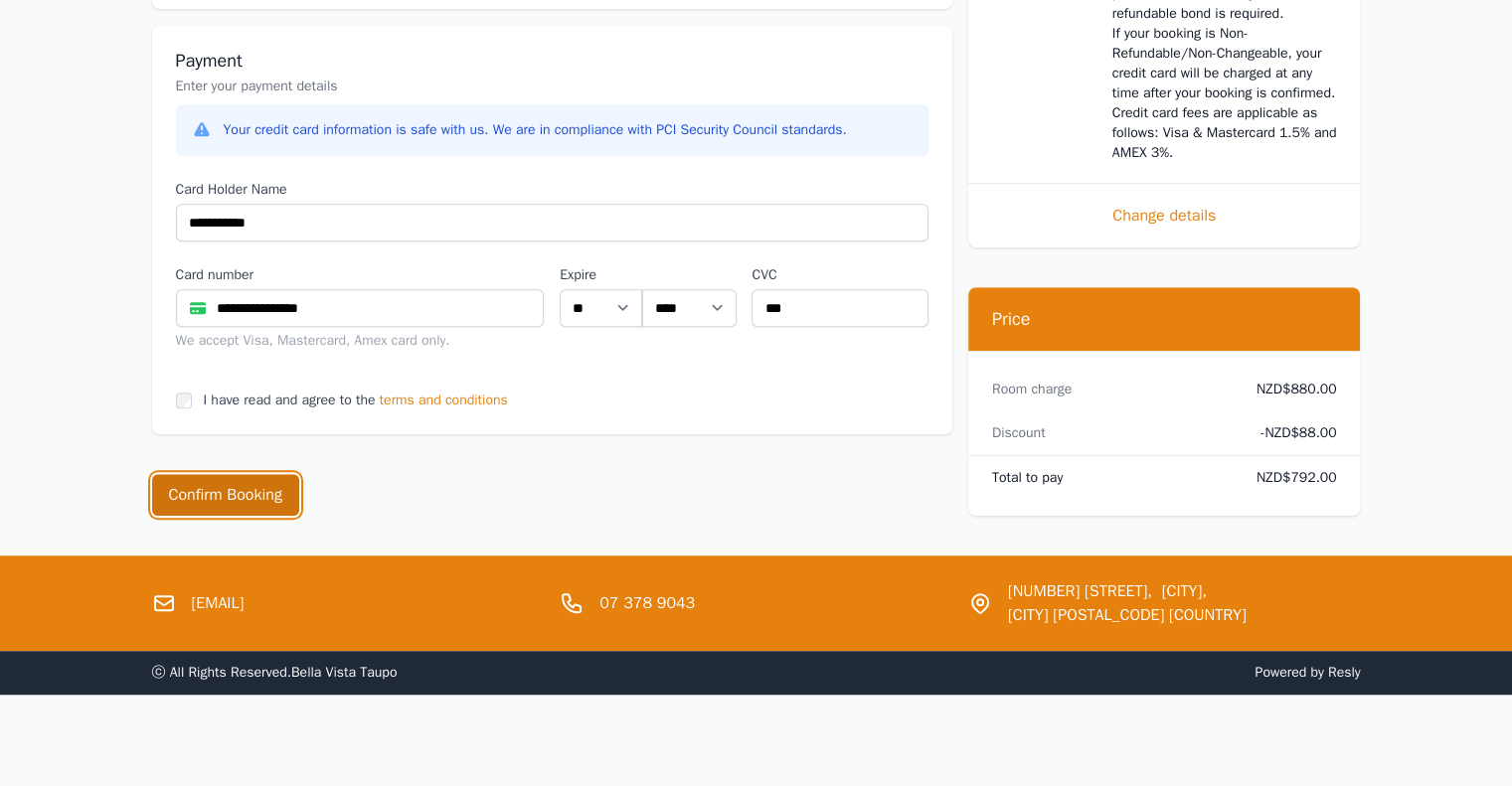 click on "Confirm Booking" at bounding box center (226, 495) 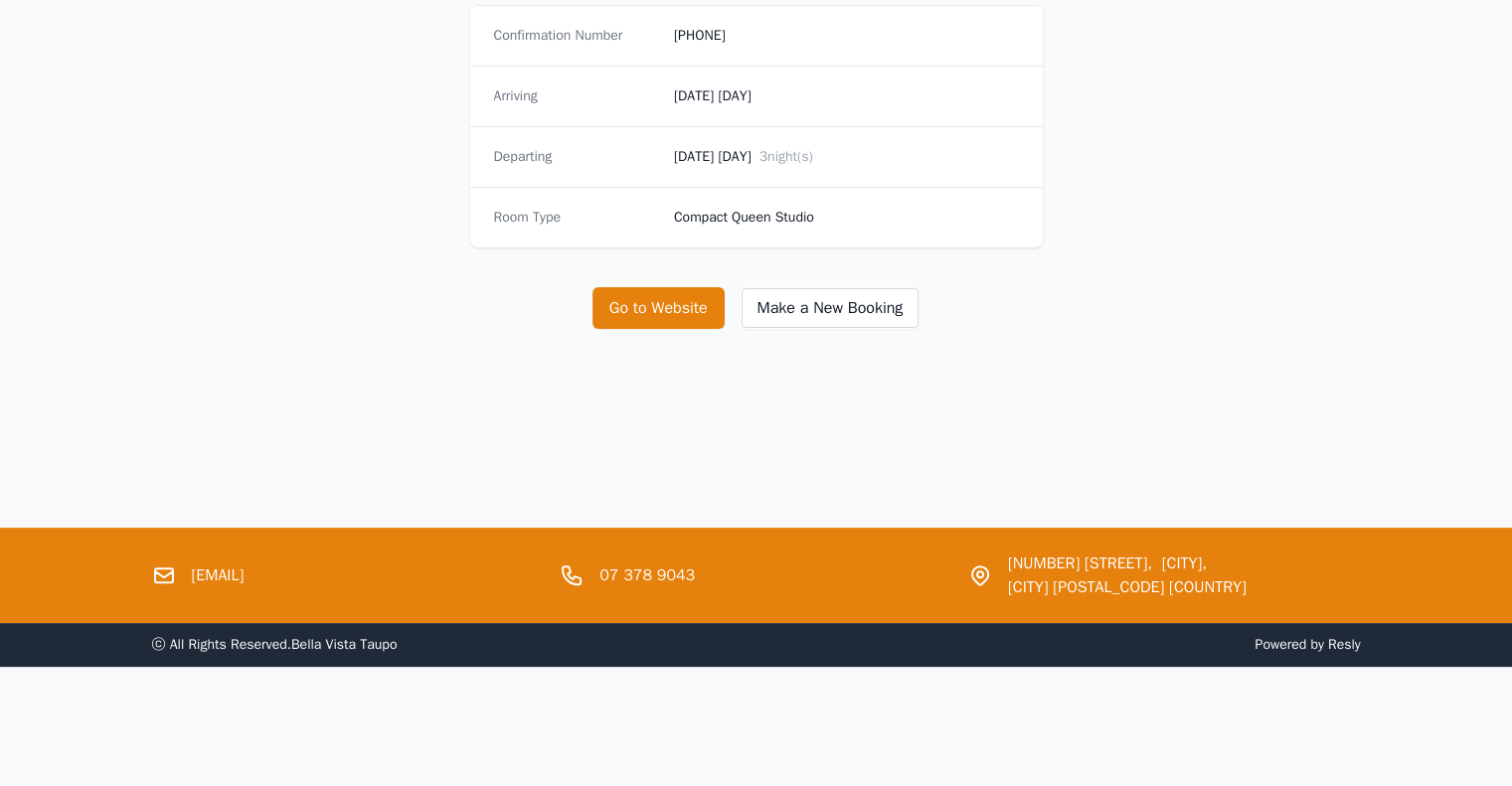 scroll, scrollTop: 0, scrollLeft: 0, axis: both 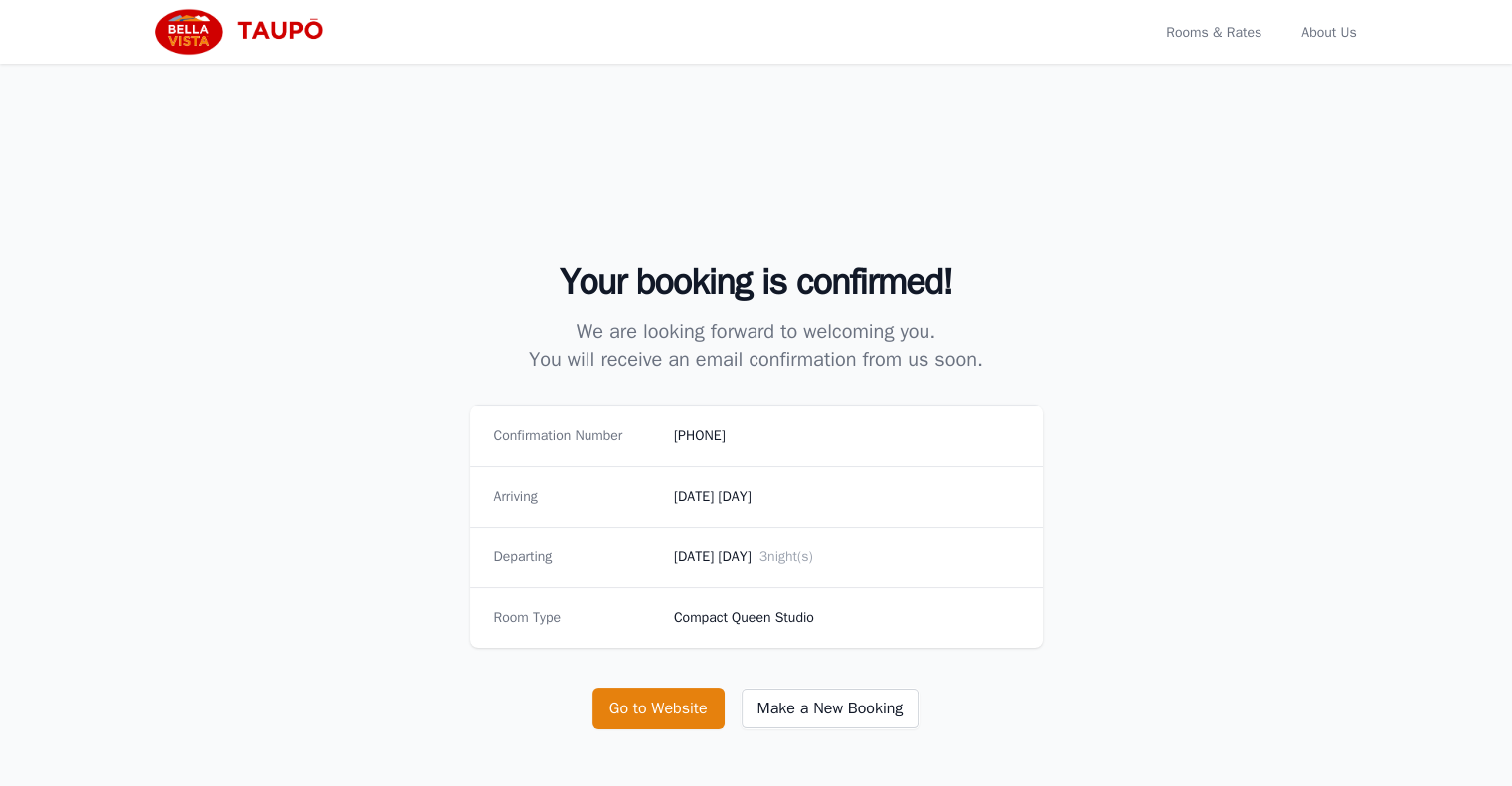 click on "[PHONE]" at bounding box center [846, 436] 